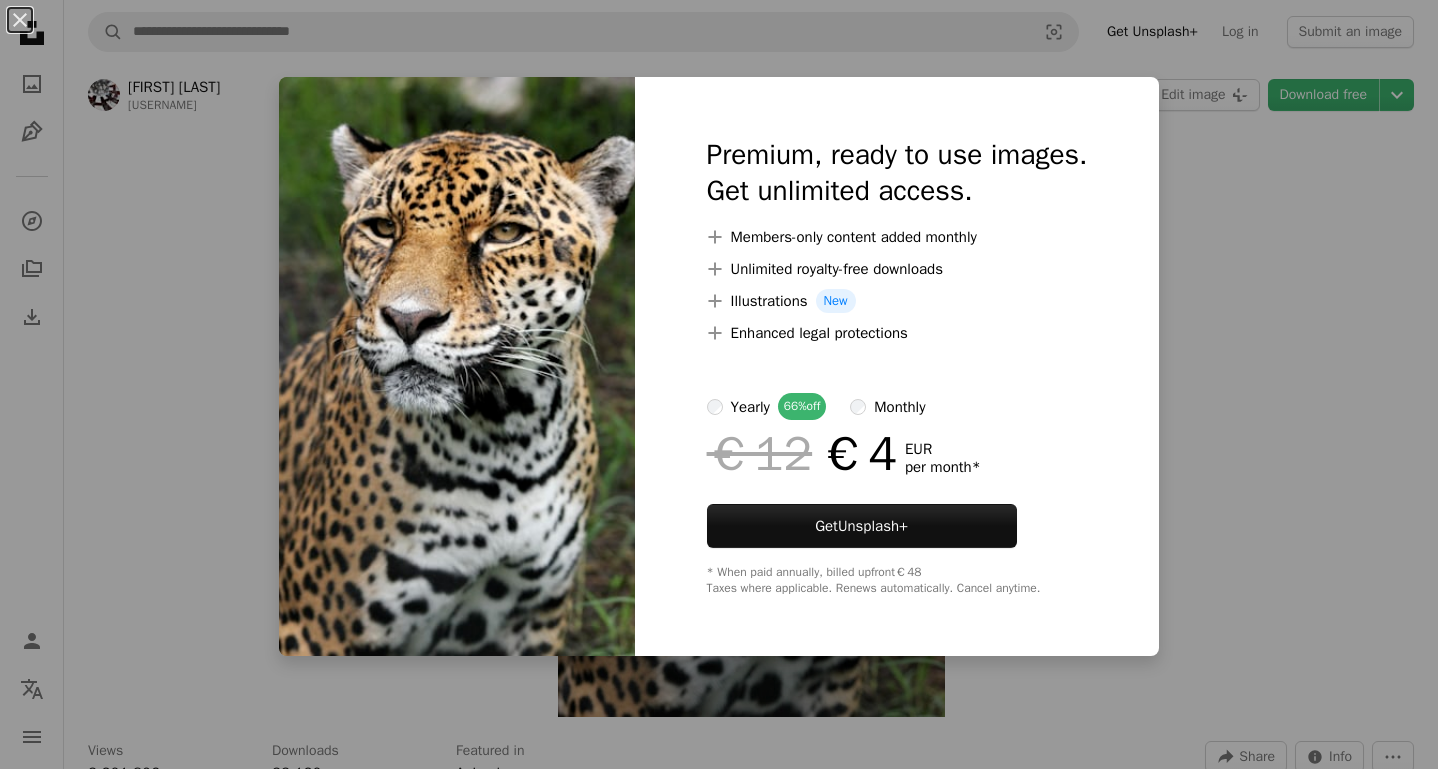 scroll, scrollTop: 0, scrollLeft: 0, axis: both 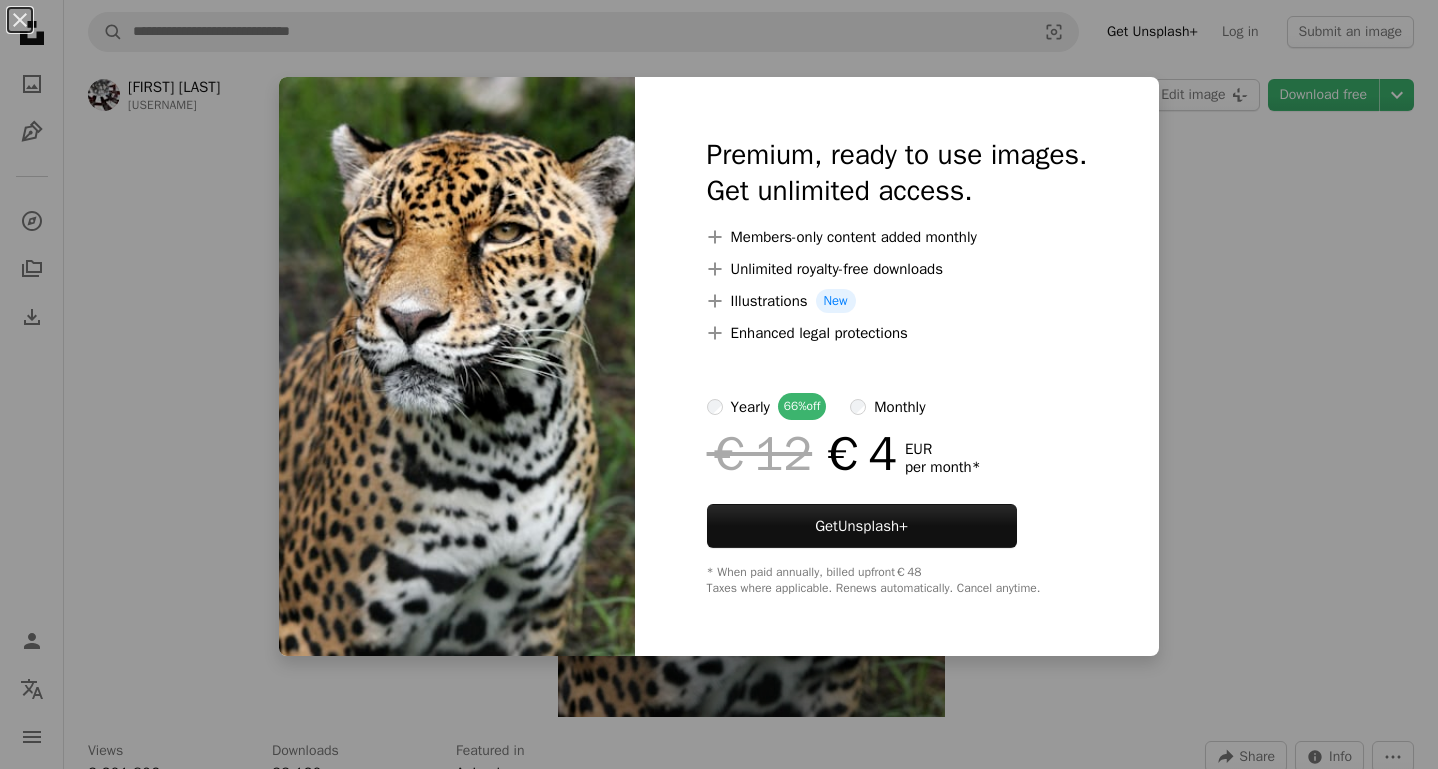 click on "An X shape Premium, ready to use images. Get unlimited access. A plus sign Members-only content added monthly A plus sign Unlimited royalty-free downloads A plus sign Illustrations  New A plus sign Enhanced legal protections yearly 66%  off monthly €12   €4 EUR per month * Get  Unsplash+ * When paid annually, billed upfront  €48 Taxes where applicable. Renews automatically. Cancel anytime." at bounding box center [719, 384] 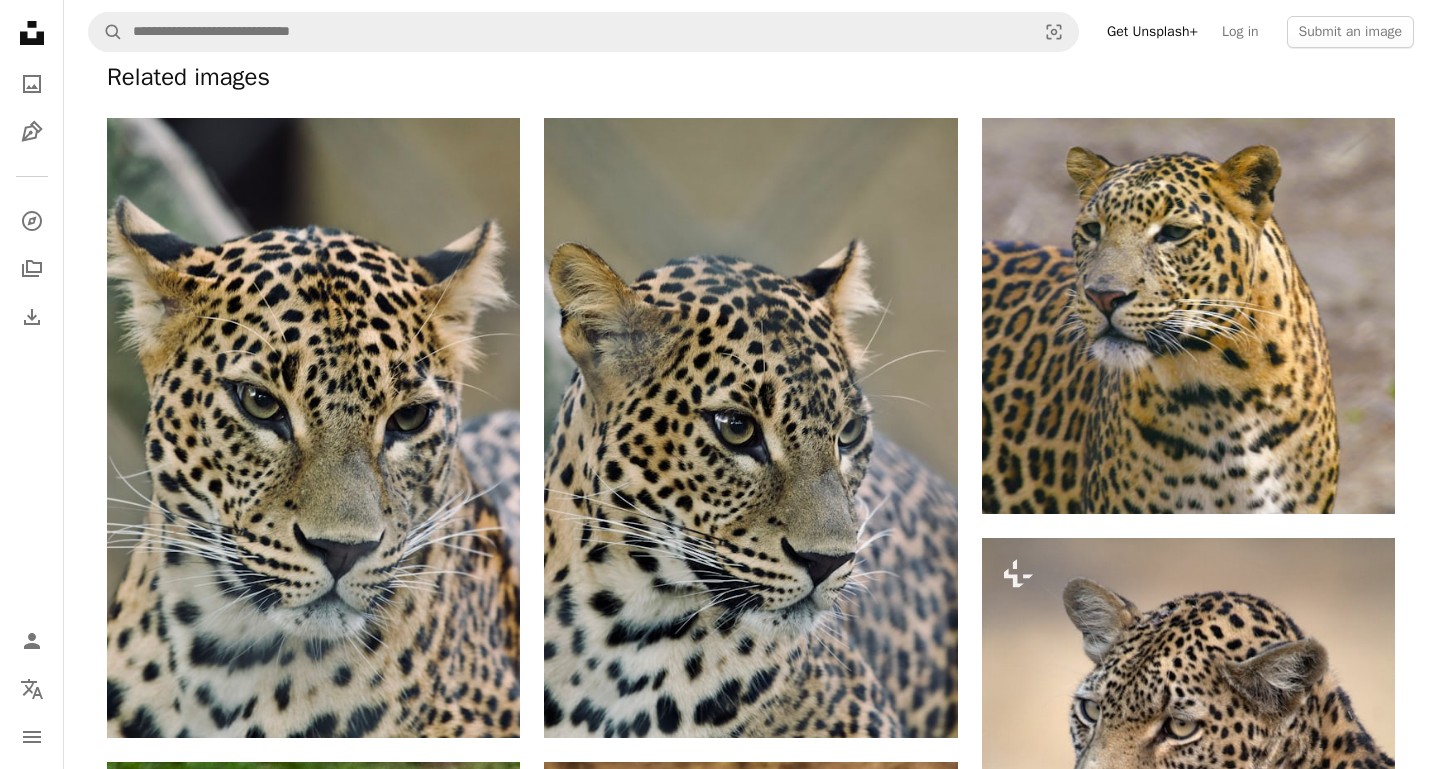 scroll, scrollTop: 1425, scrollLeft: 0, axis: vertical 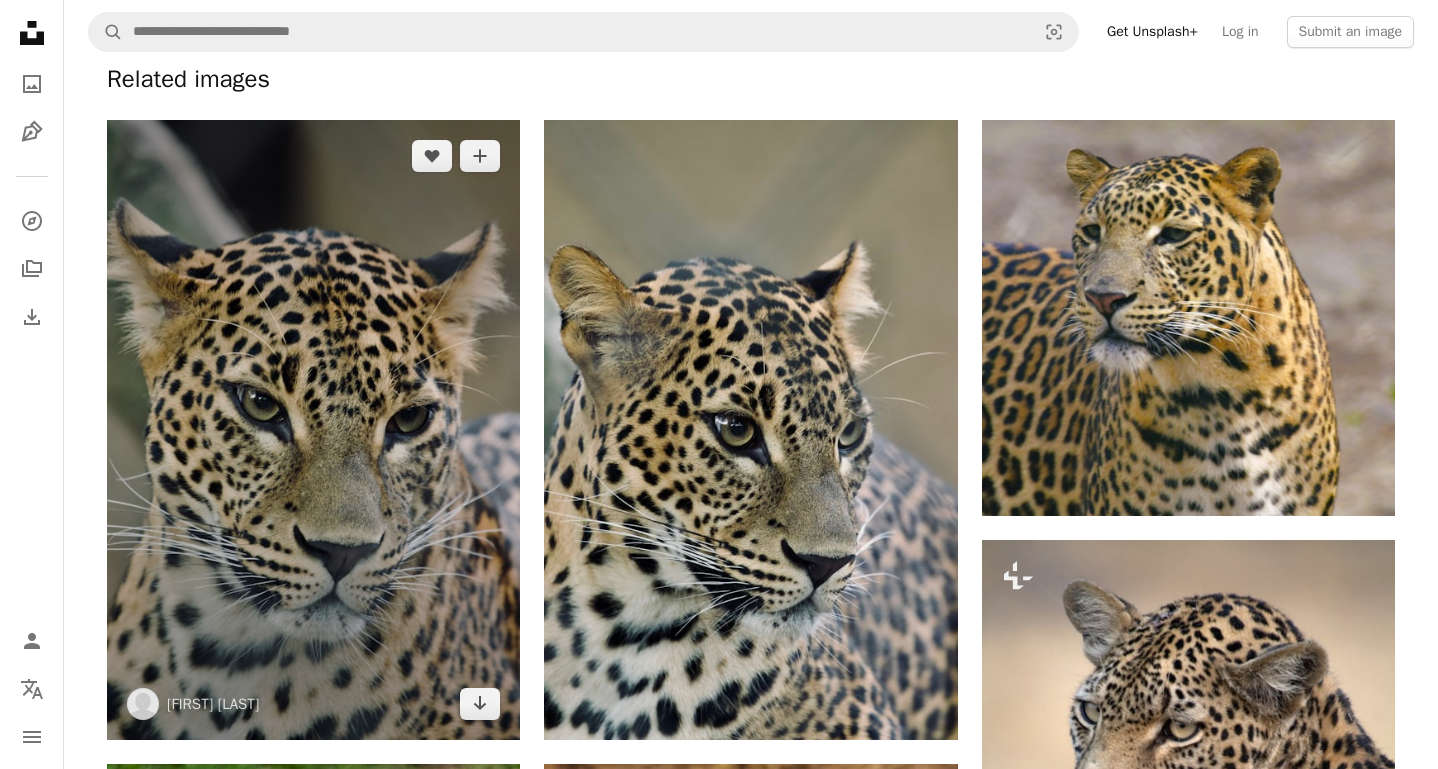 click at bounding box center [313, 430] 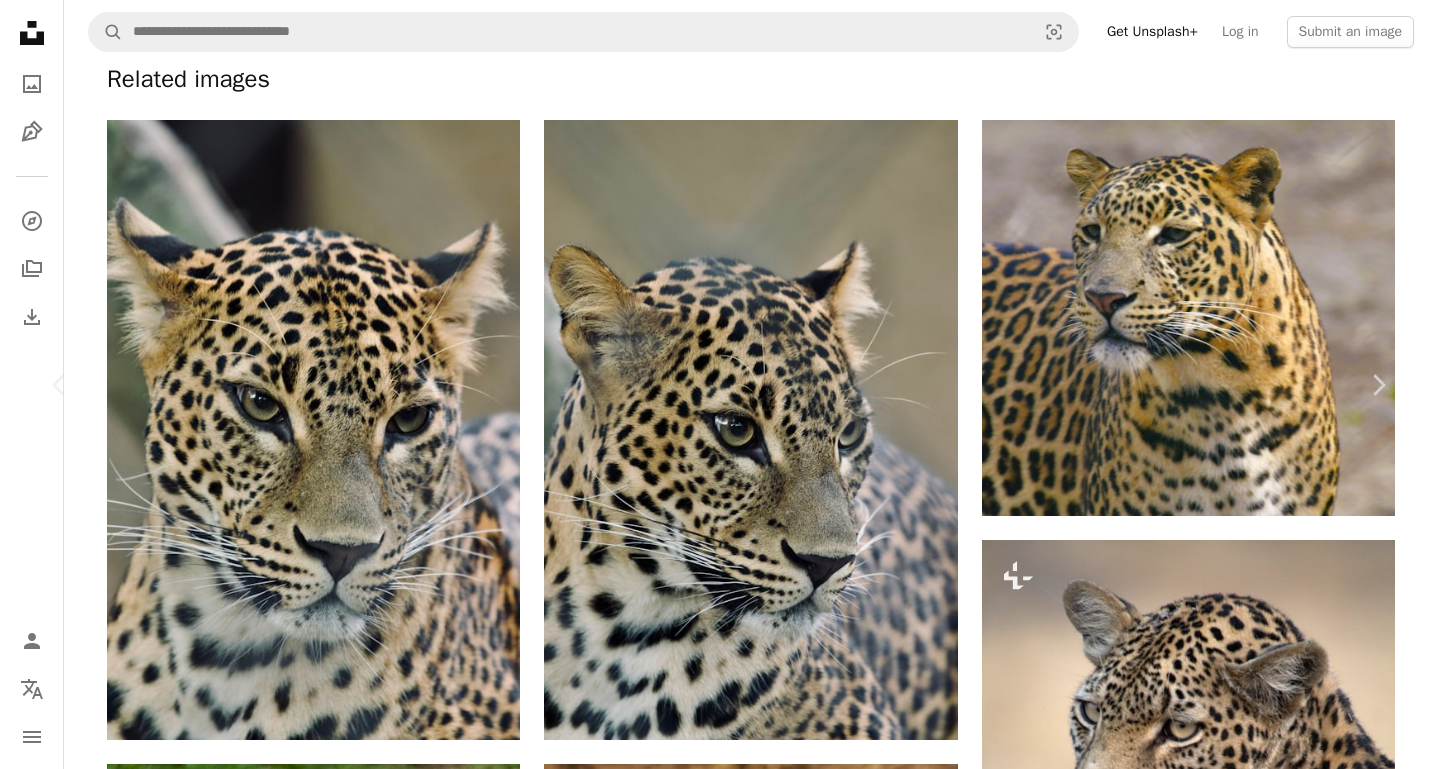 click on "Download free" at bounding box center [1204, 3730] 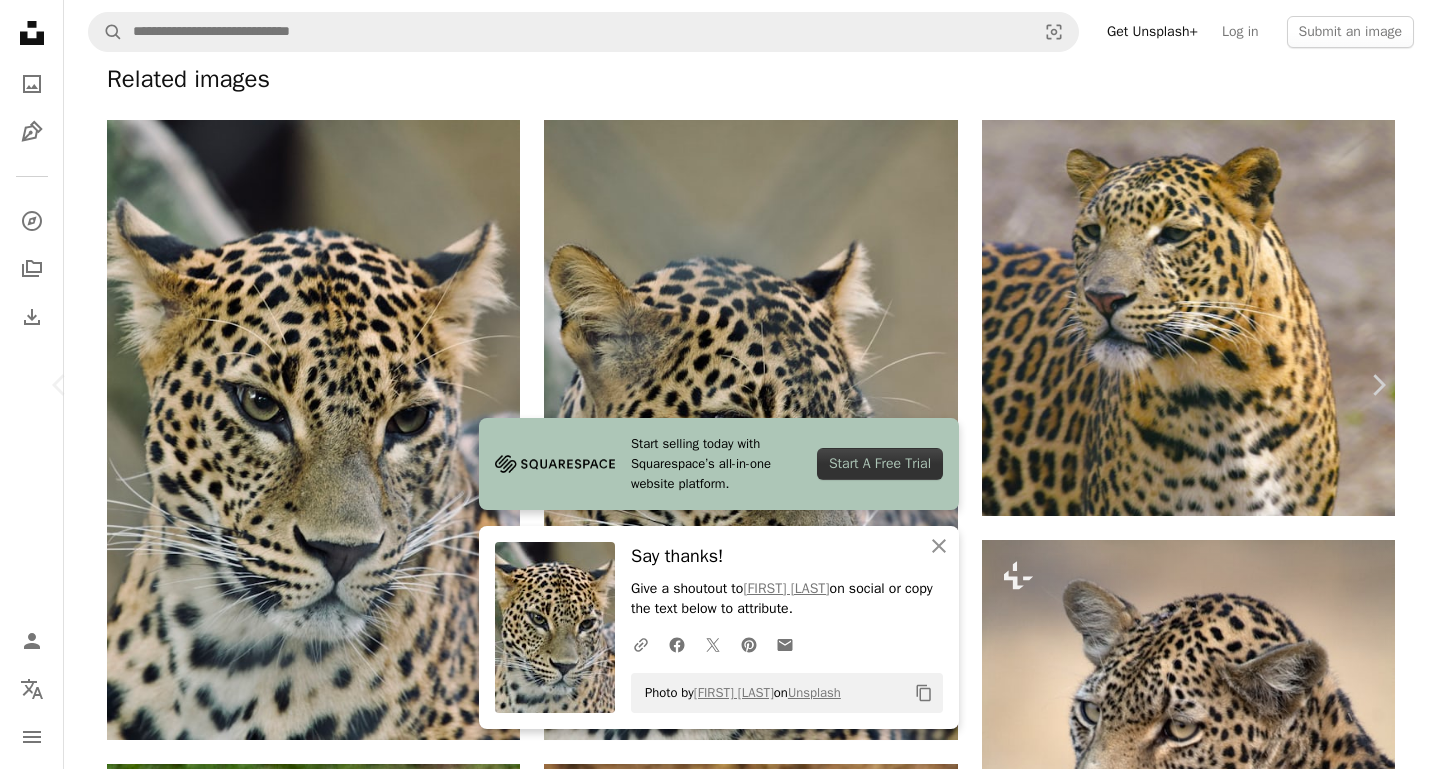 click on "Chevron left" at bounding box center (60, 385) 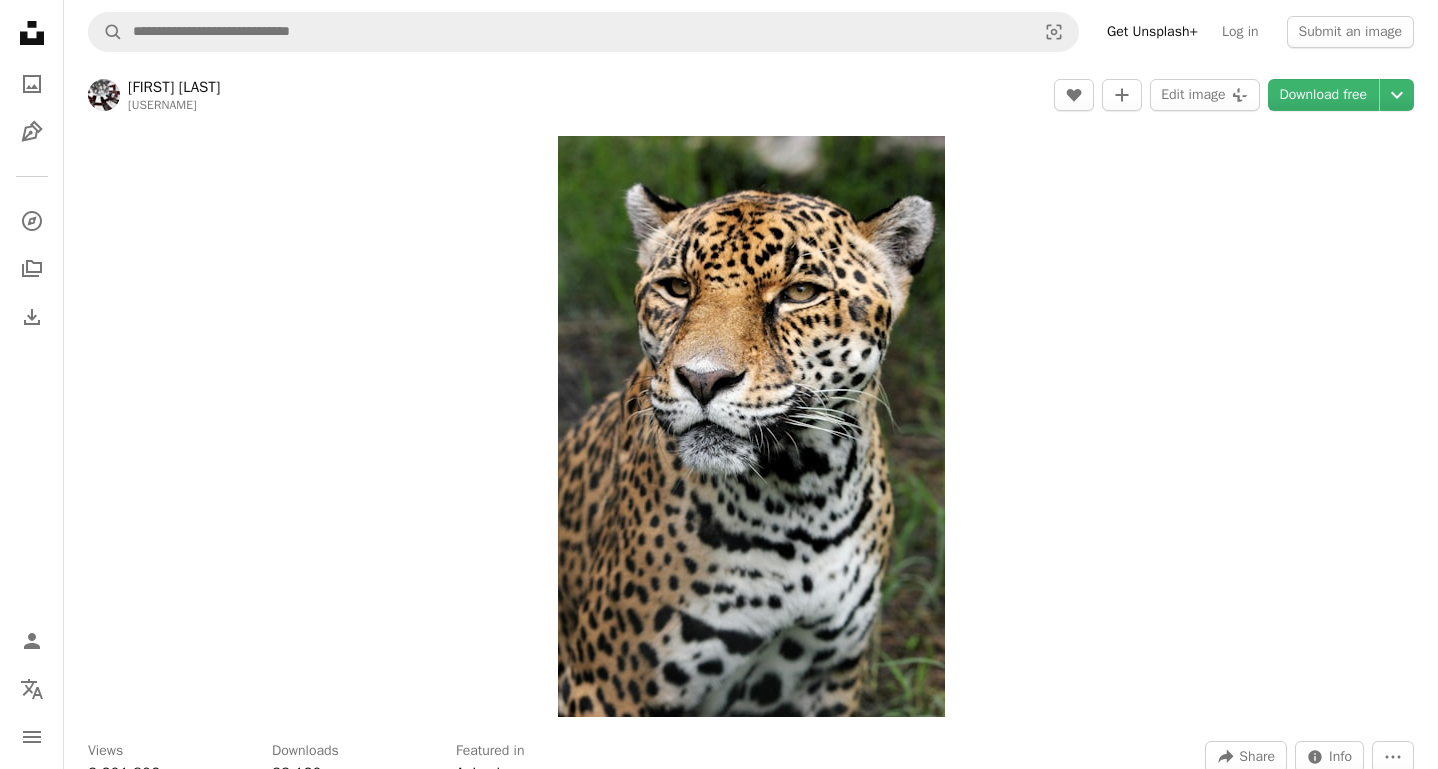 scroll, scrollTop: 0, scrollLeft: 0, axis: both 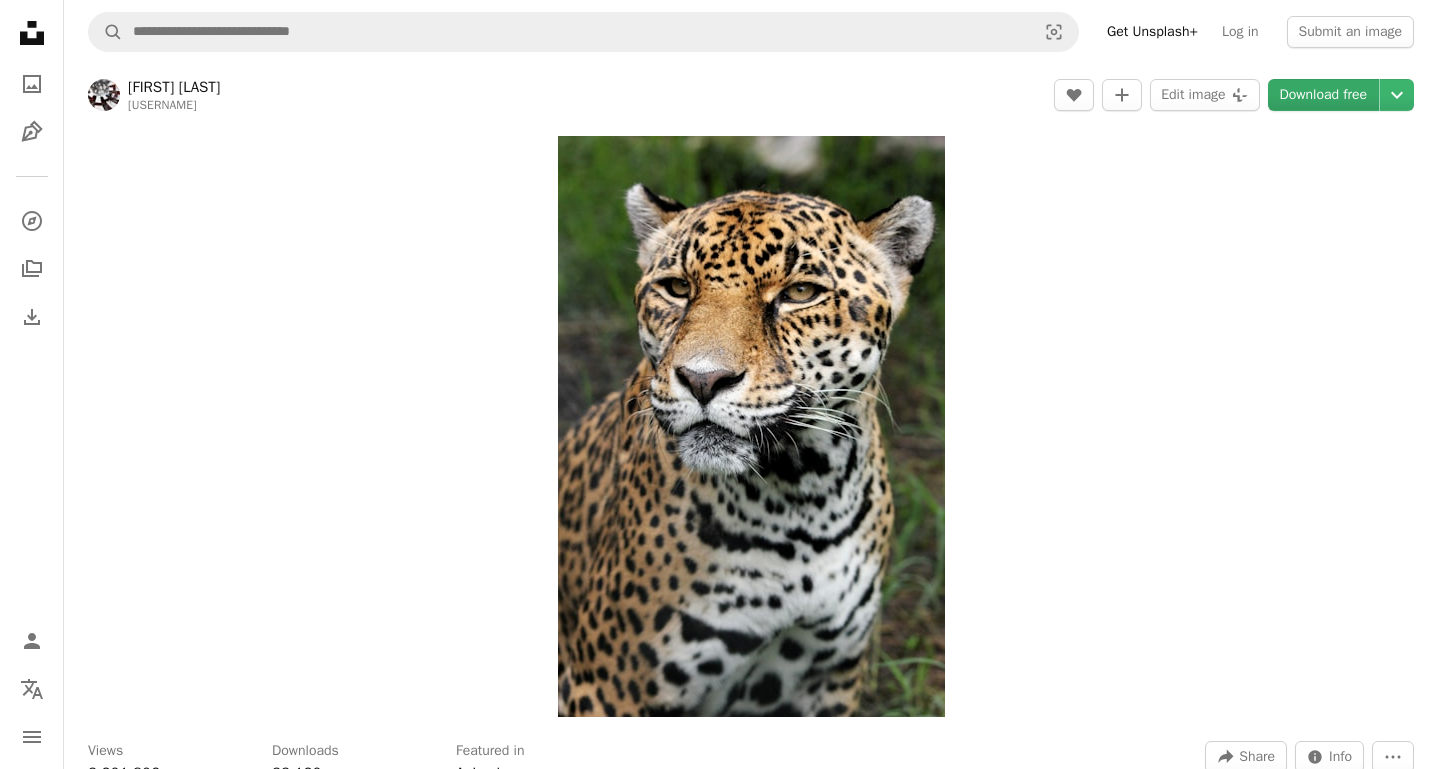click on "Download free" at bounding box center (1324, 95) 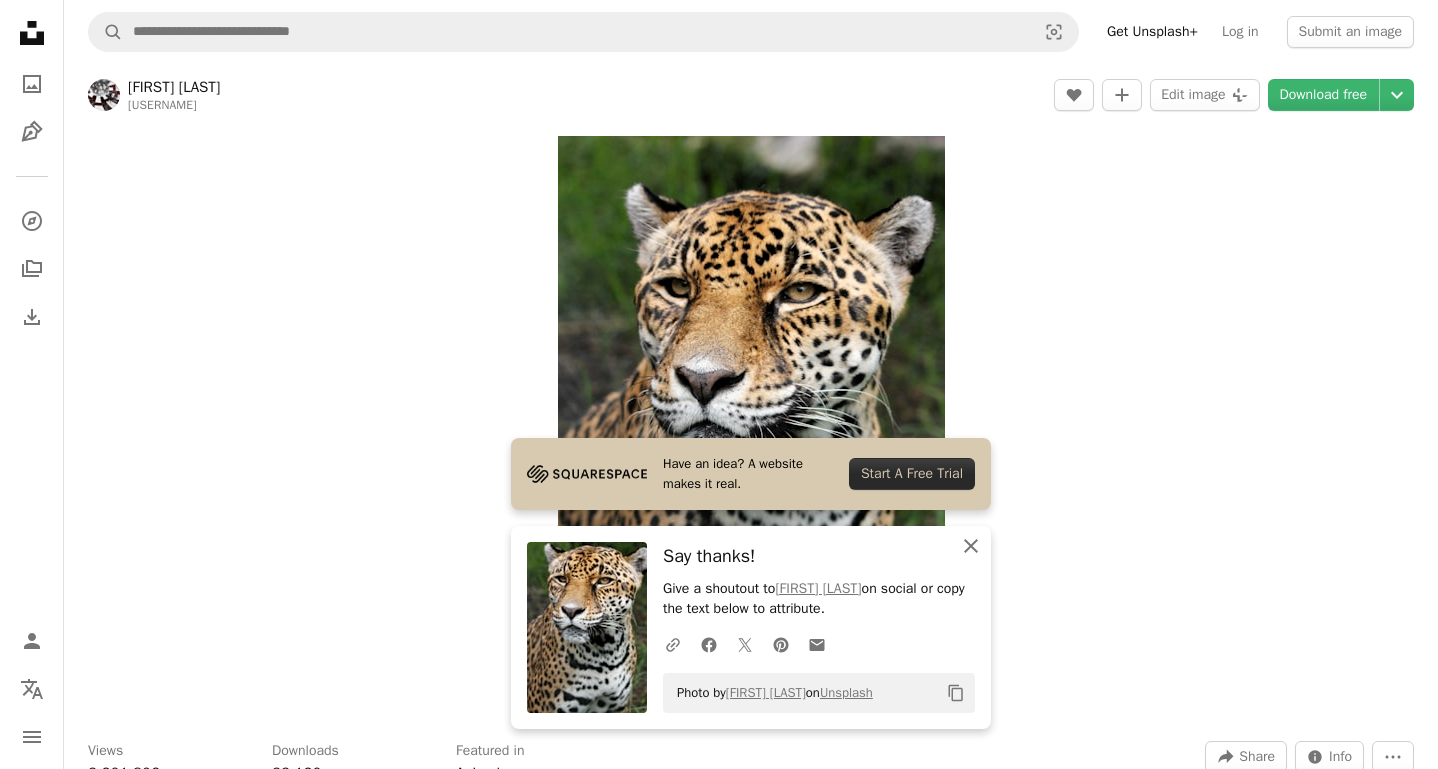 click on "An X shape" 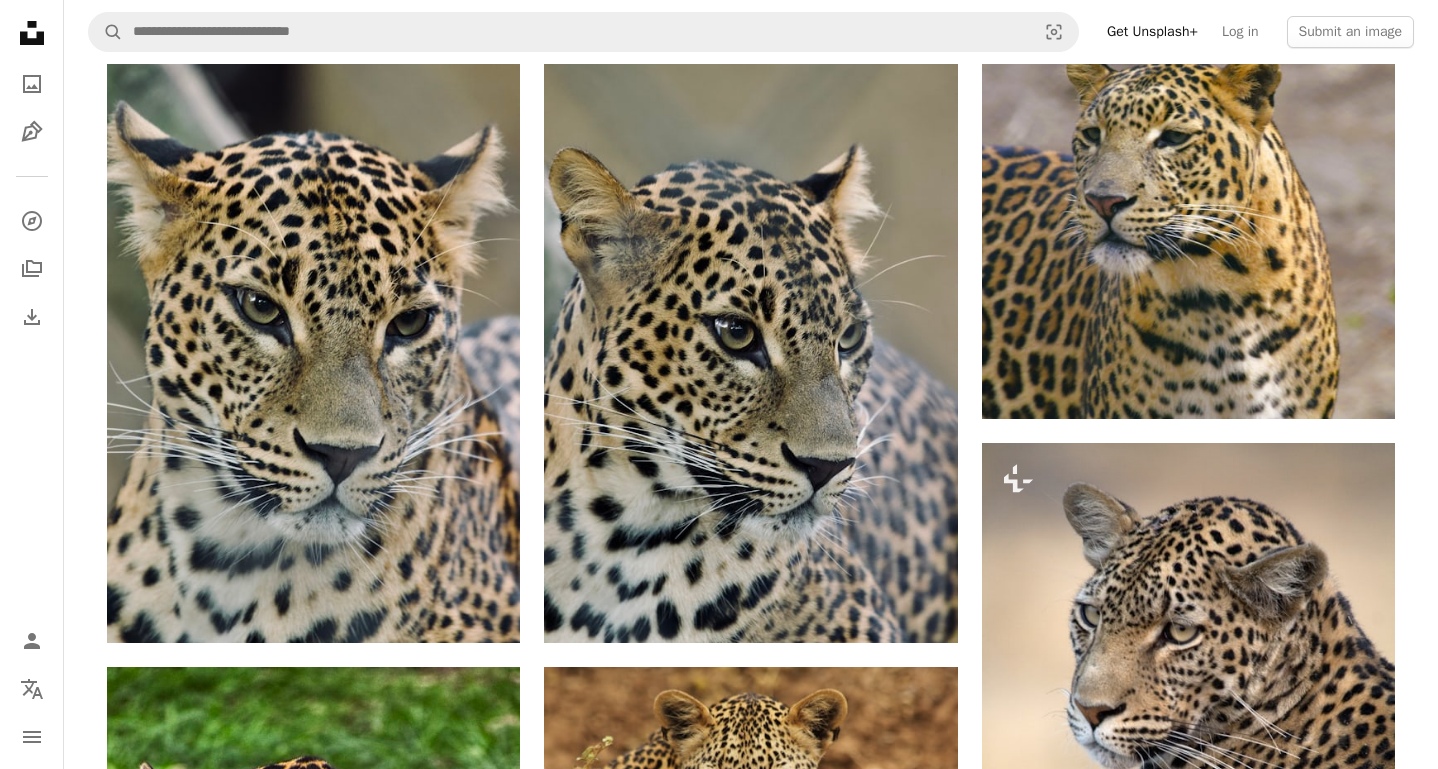 scroll, scrollTop: 1524, scrollLeft: 0, axis: vertical 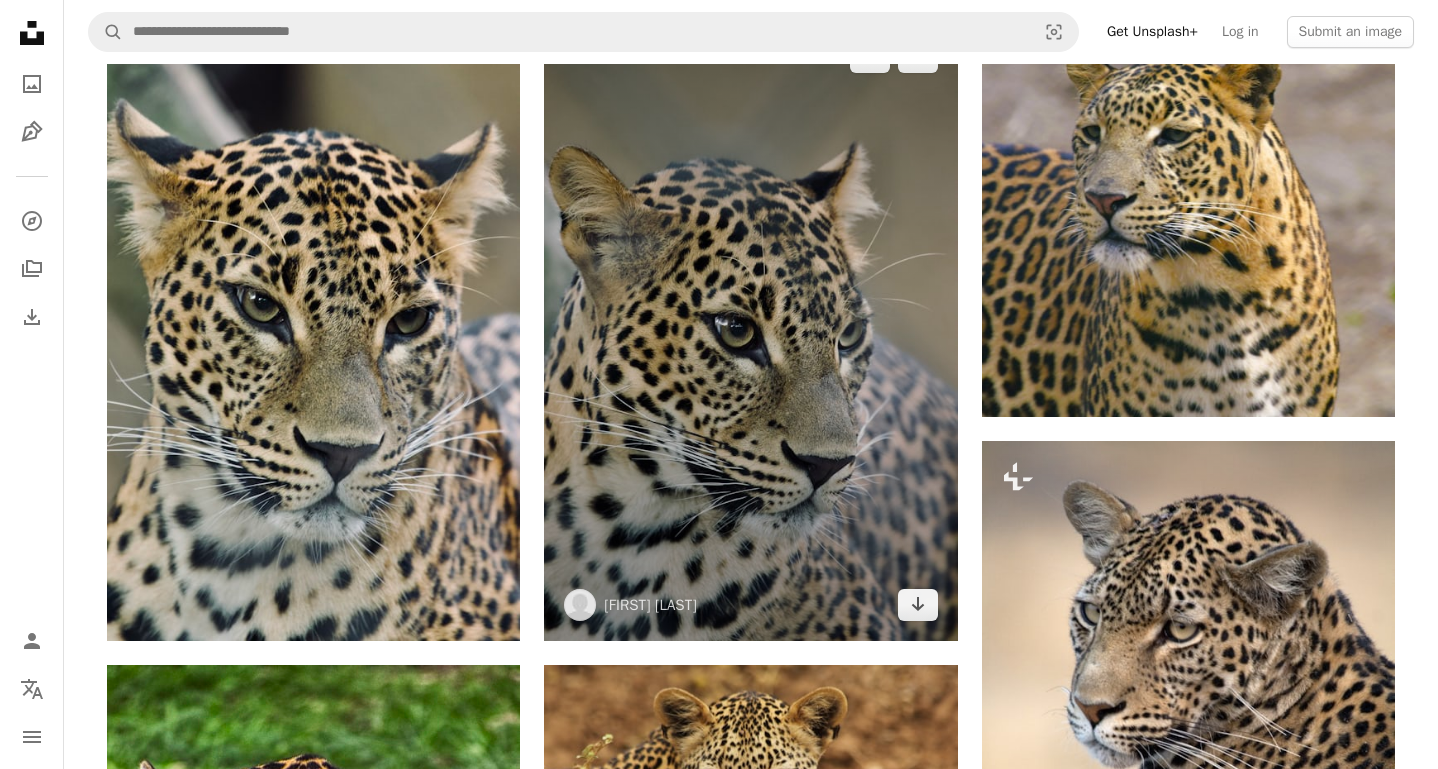 click at bounding box center (750, 331) 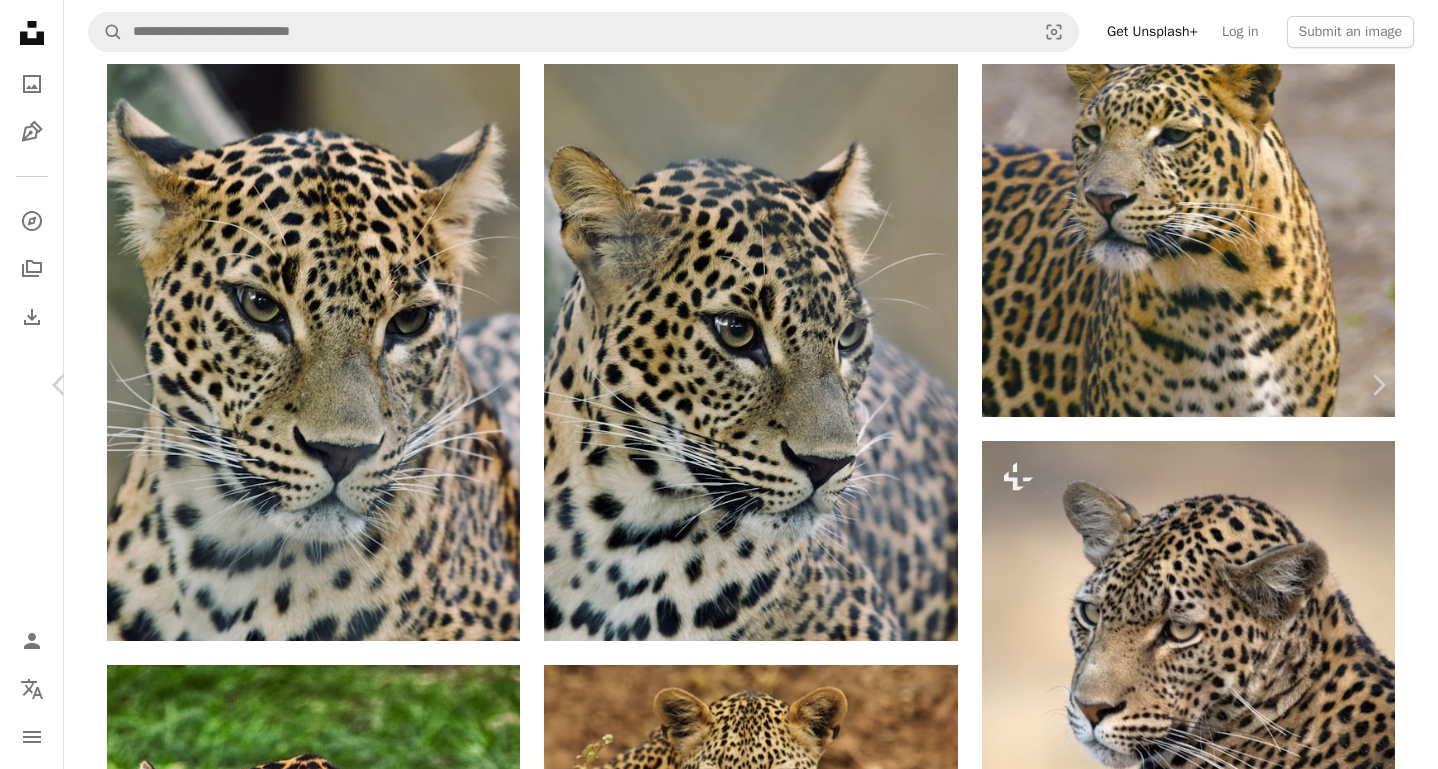 click on "Download free" at bounding box center (1204, 3631) 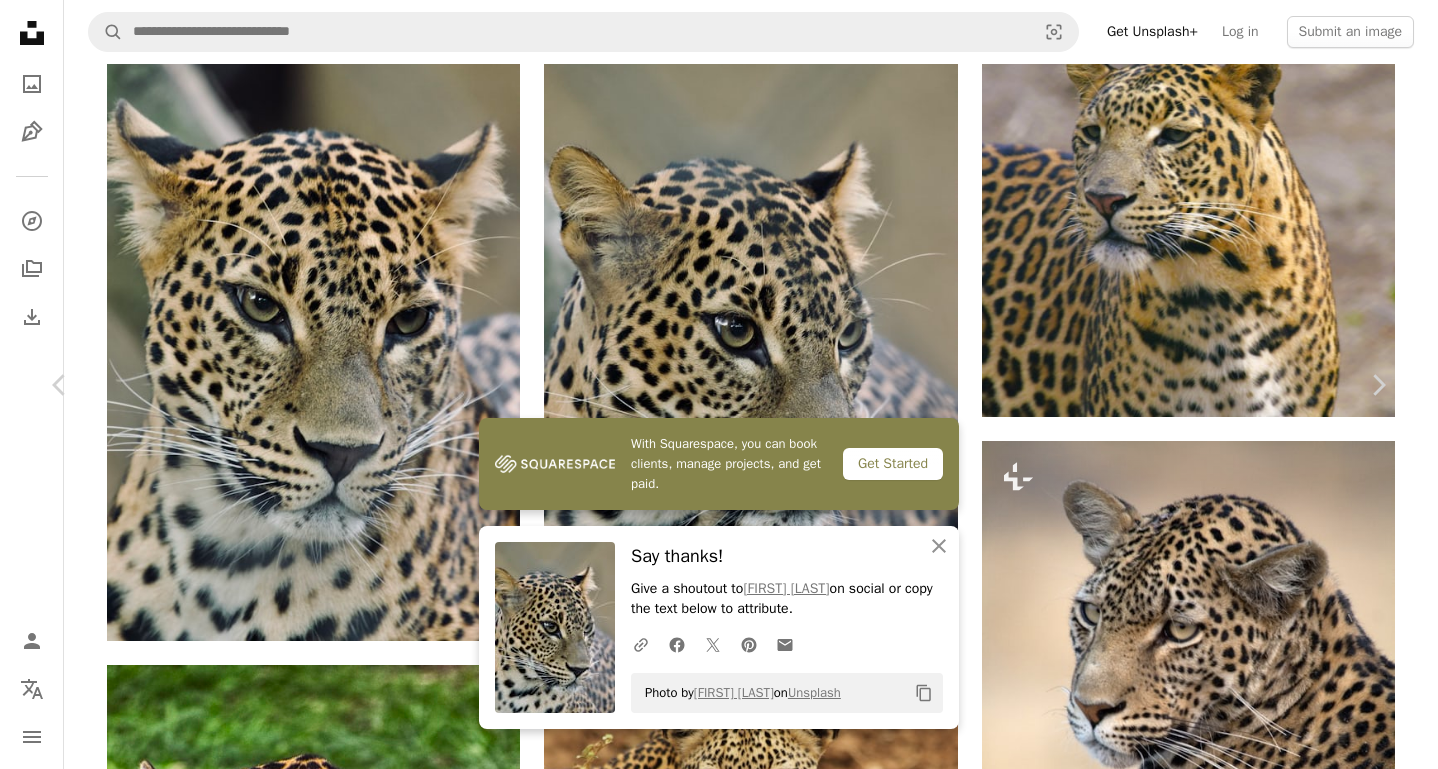 click on "An X shape" at bounding box center (20, 20) 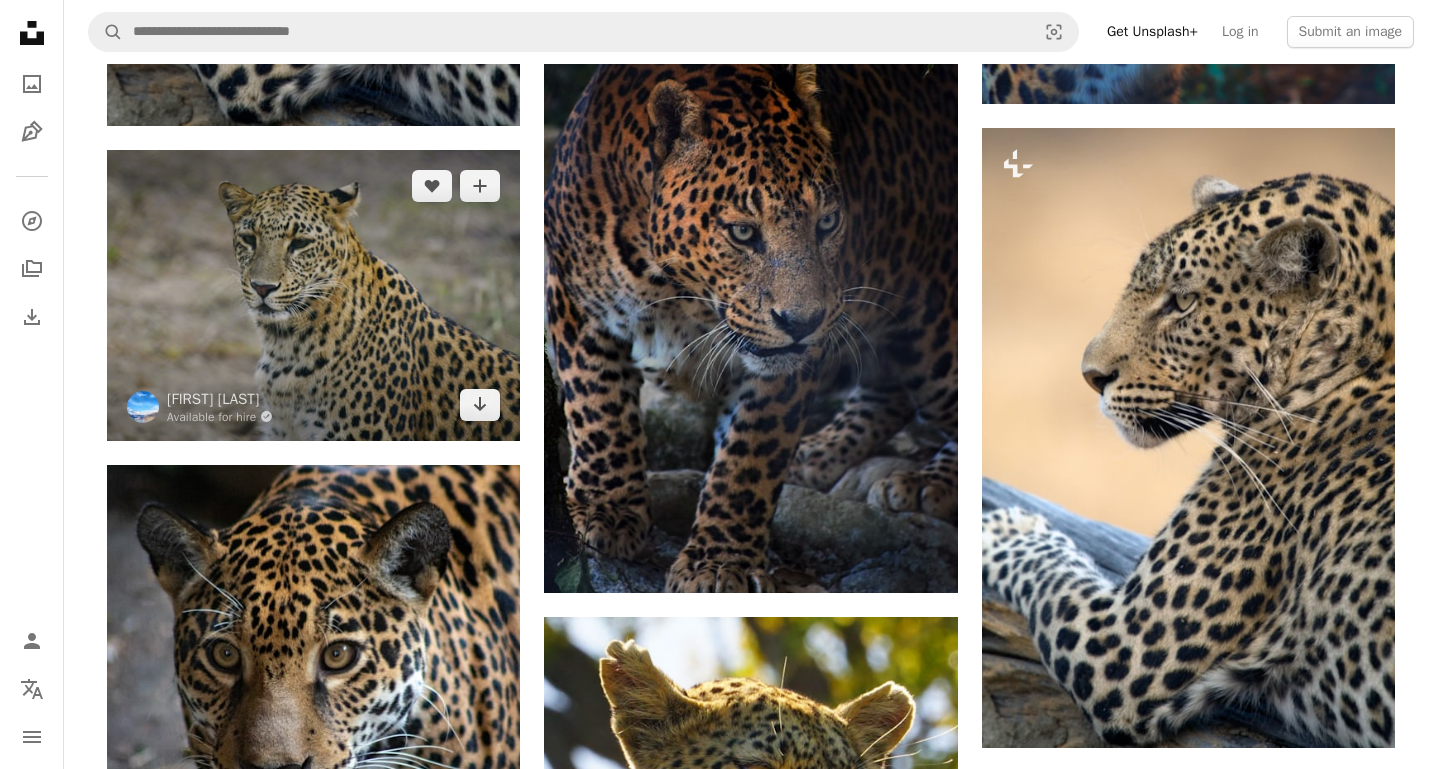 scroll, scrollTop: 4263, scrollLeft: 0, axis: vertical 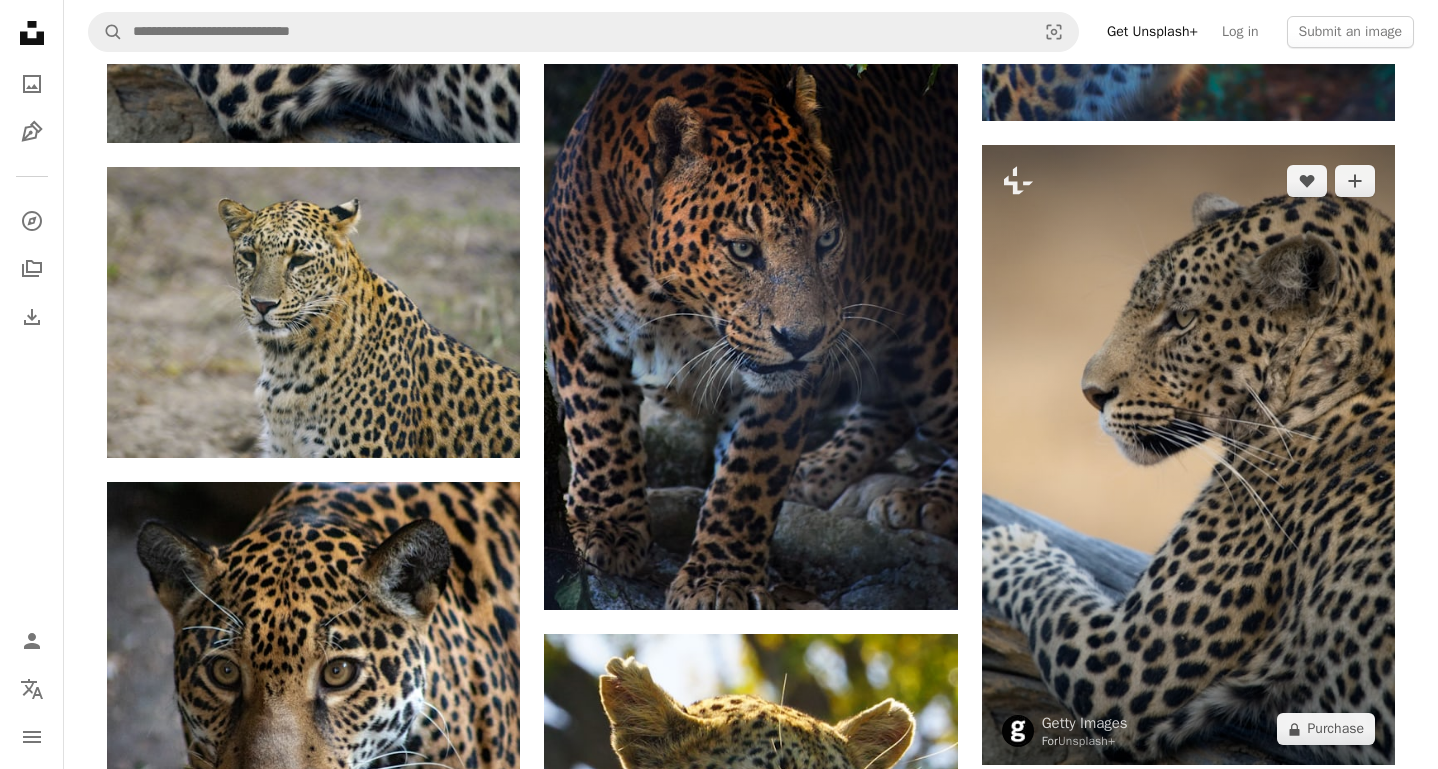 click at bounding box center (1188, 455) 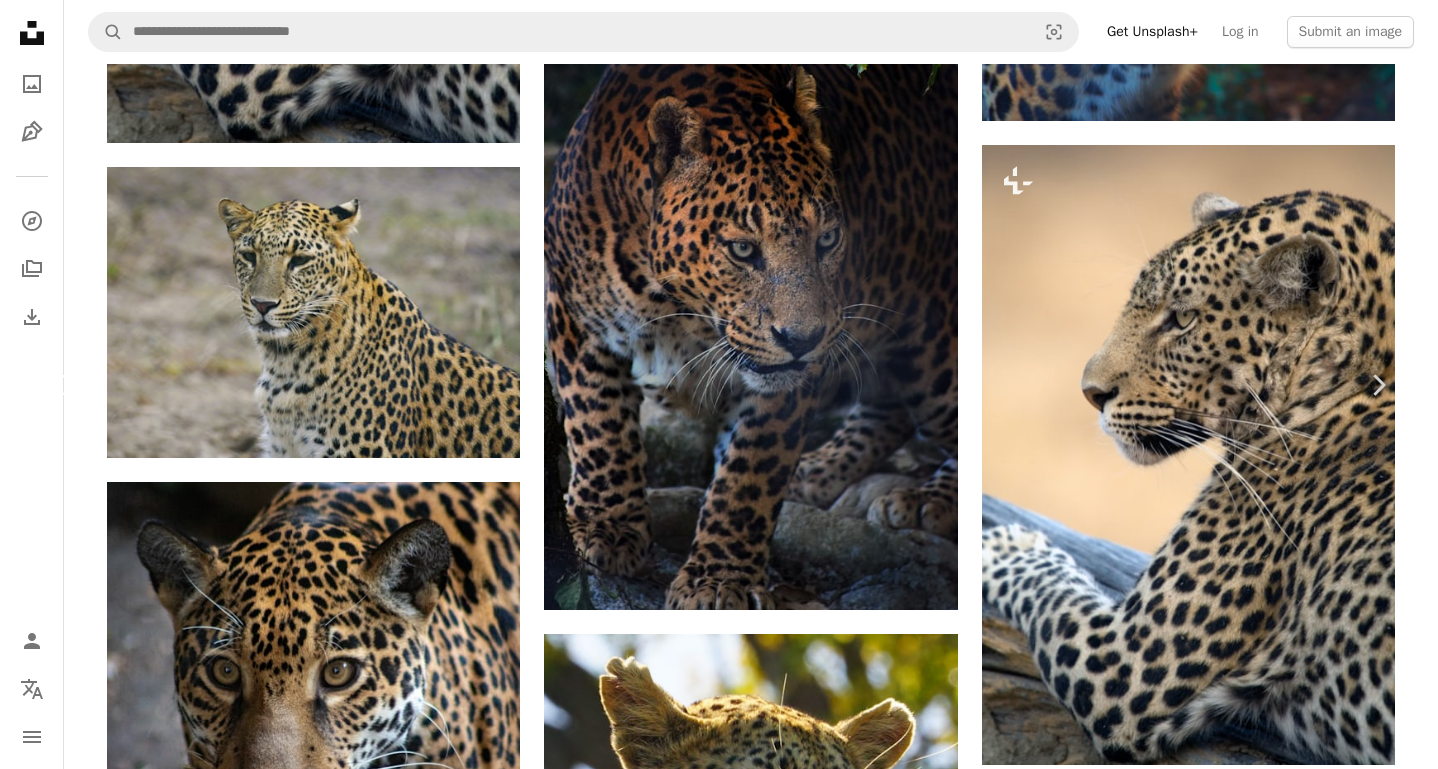 click on "Chevron left" at bounding box center (60, 385) 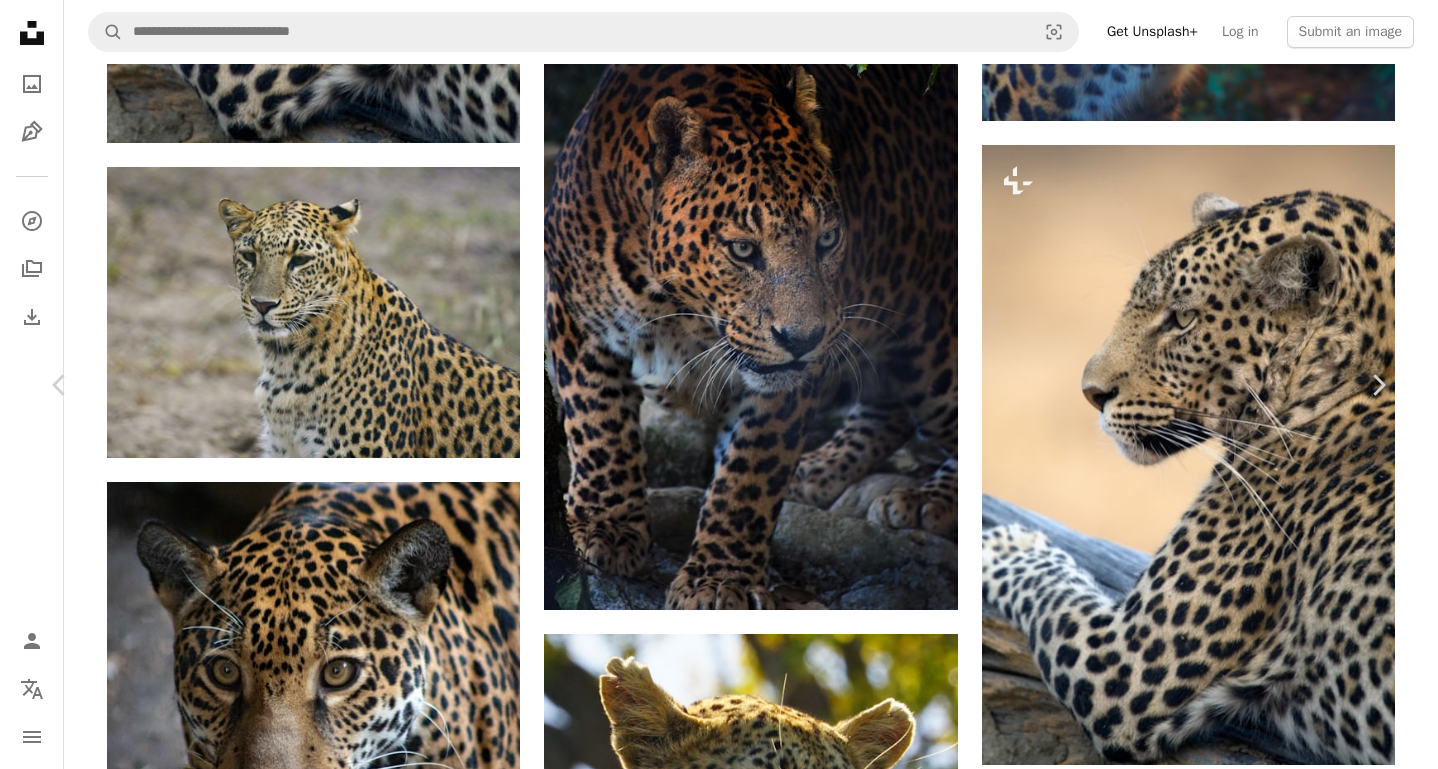 click on "An X shape" at bounding box center (20, 20) 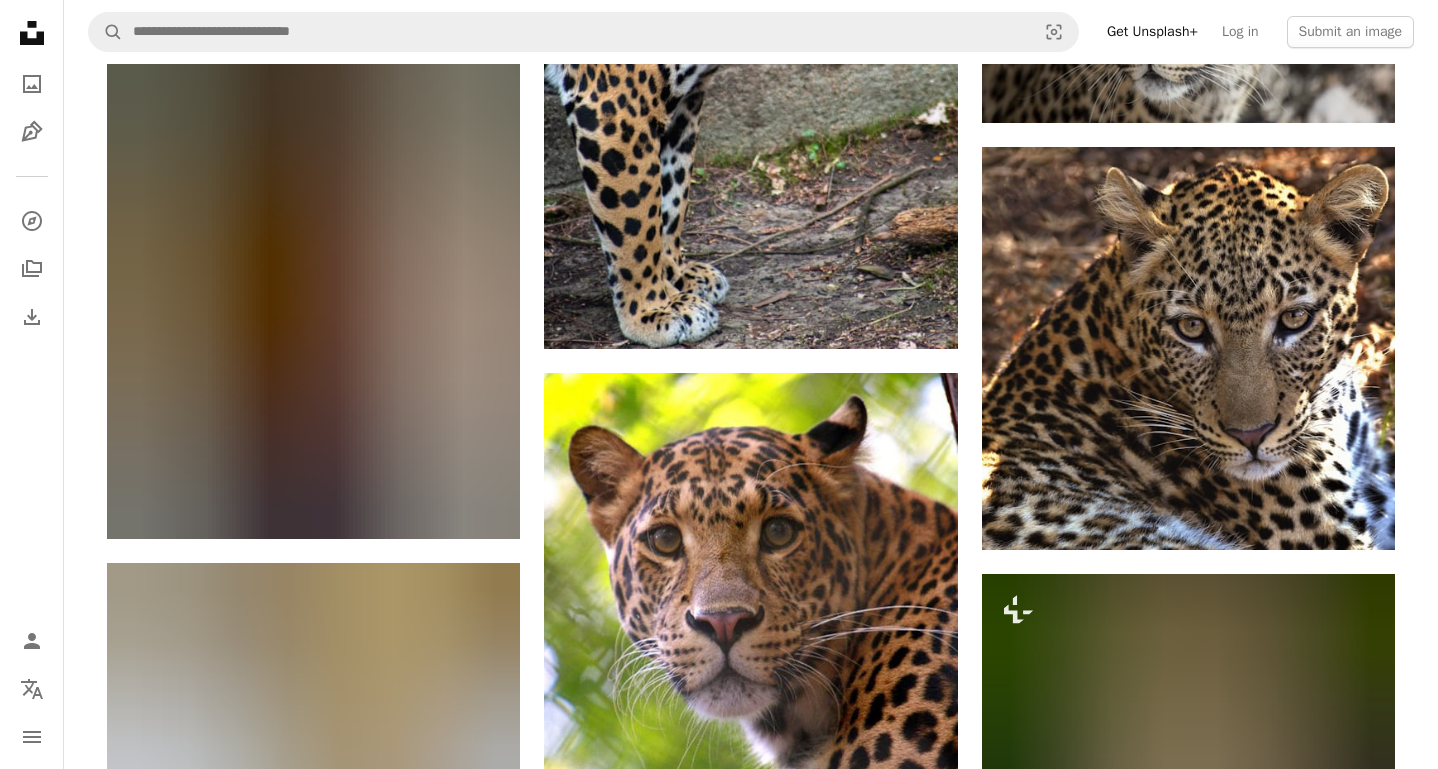 scroll, scrollTop: 5801, scrollLeft: 0, axis: vertical 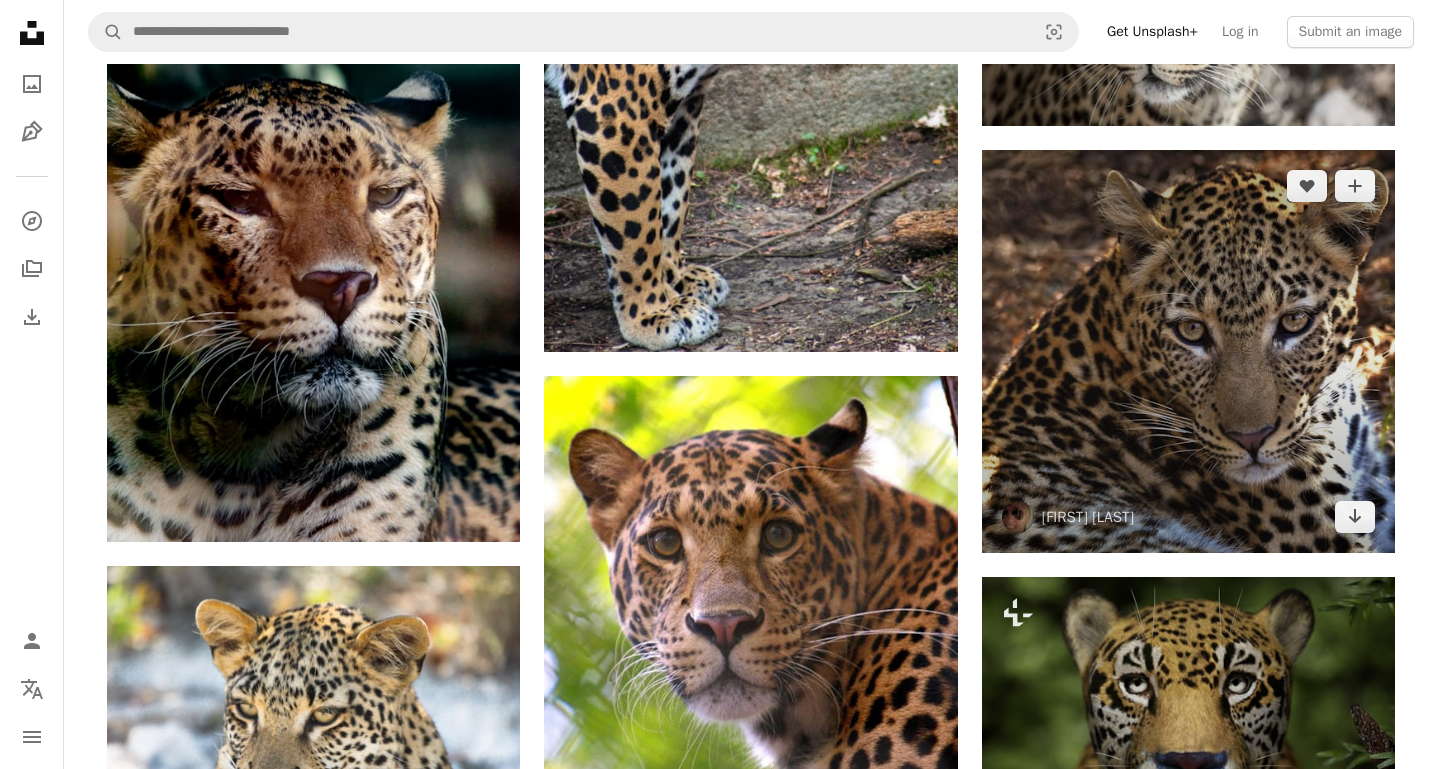 click at bounding box center [1188, 351] 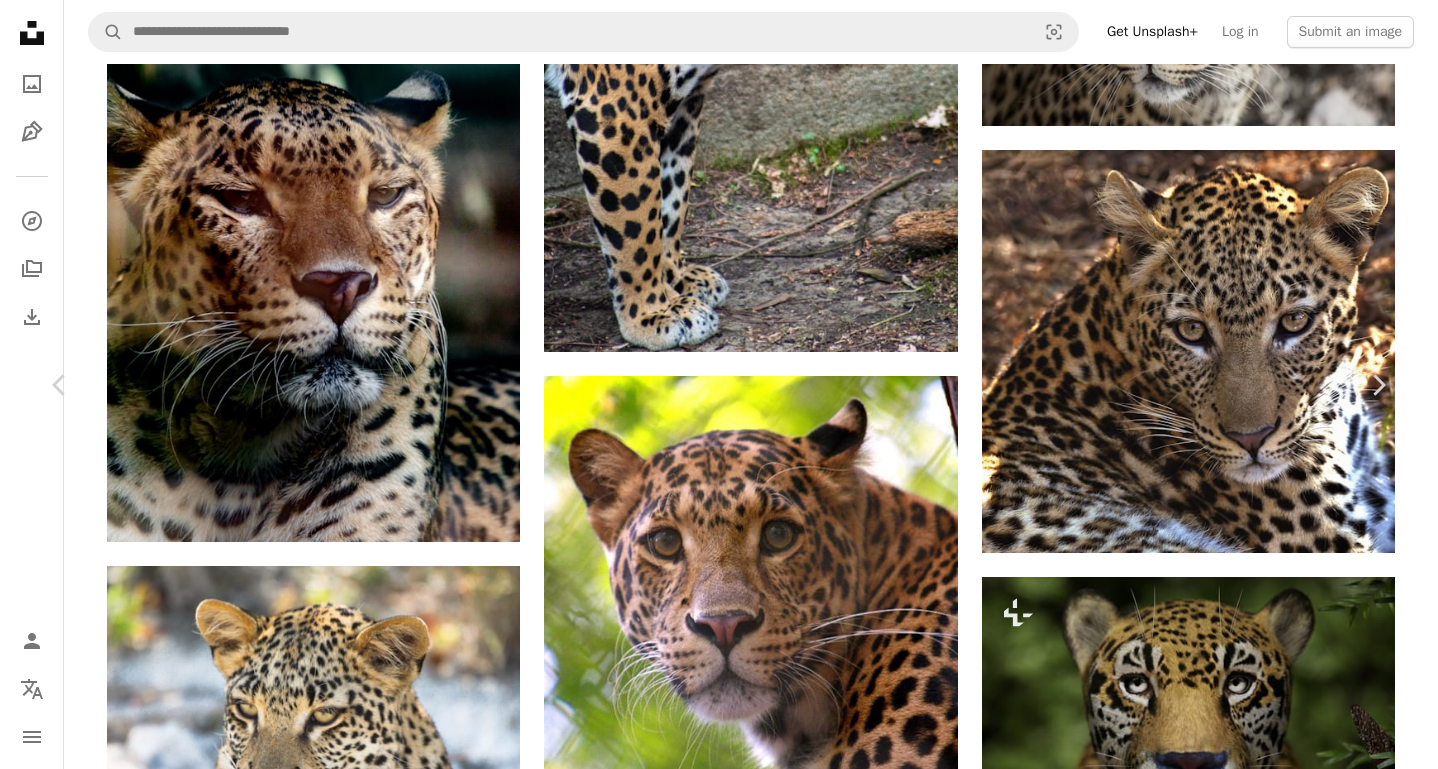 click on "Download free" at bounding box center [1204, 2287] 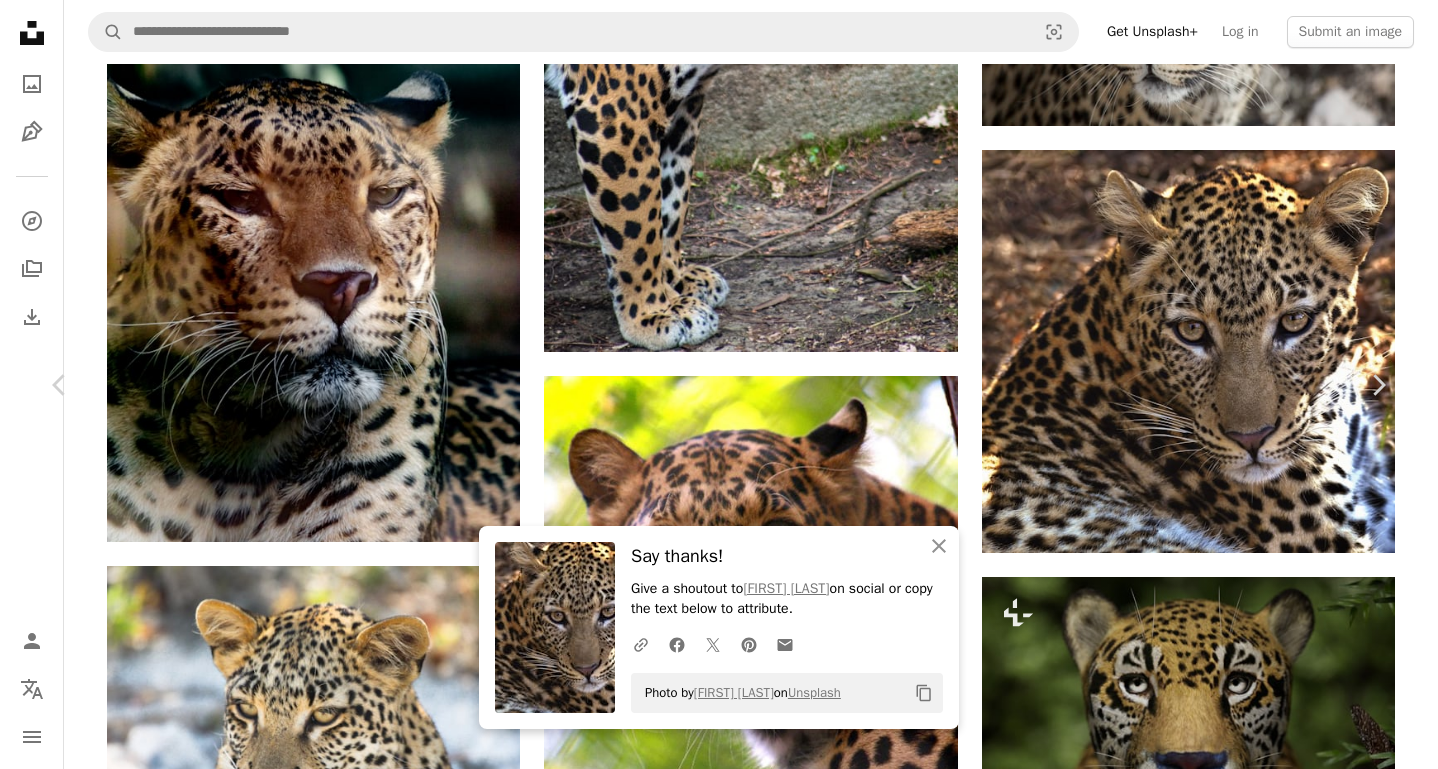 click on "An X shape" at bounding box center [20, 20] 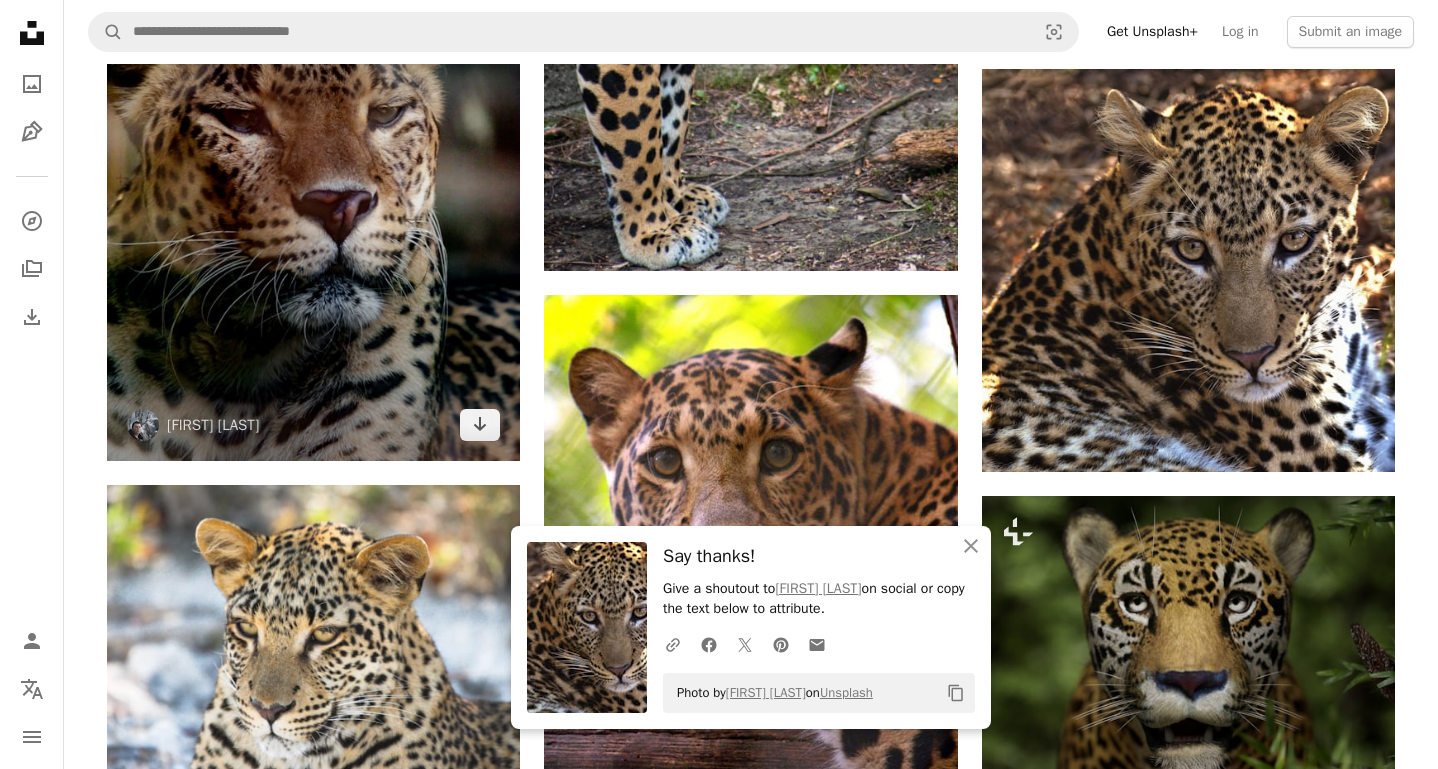 scroll, scrollTop: 5921, scrollLeft: 0, axis: vertical 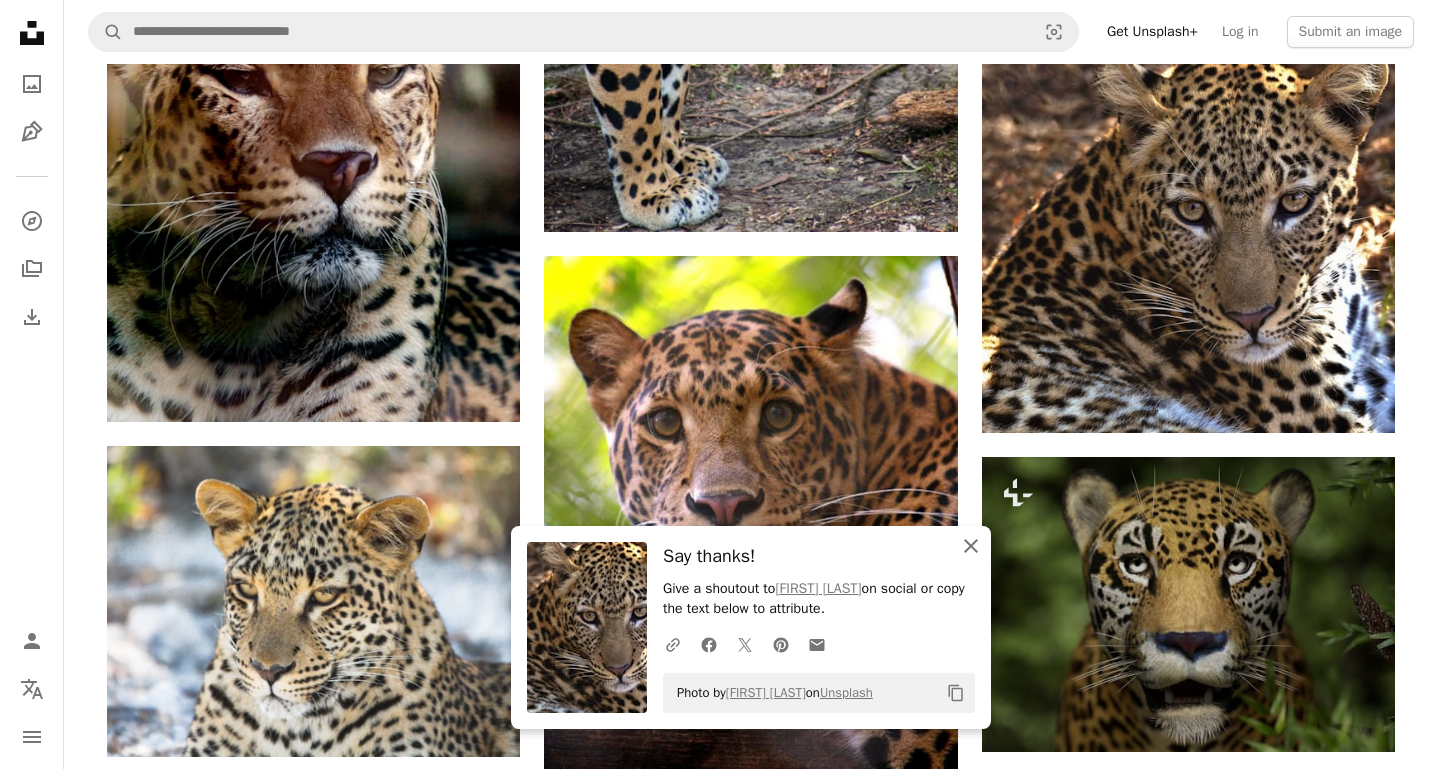 click on "An X shape" 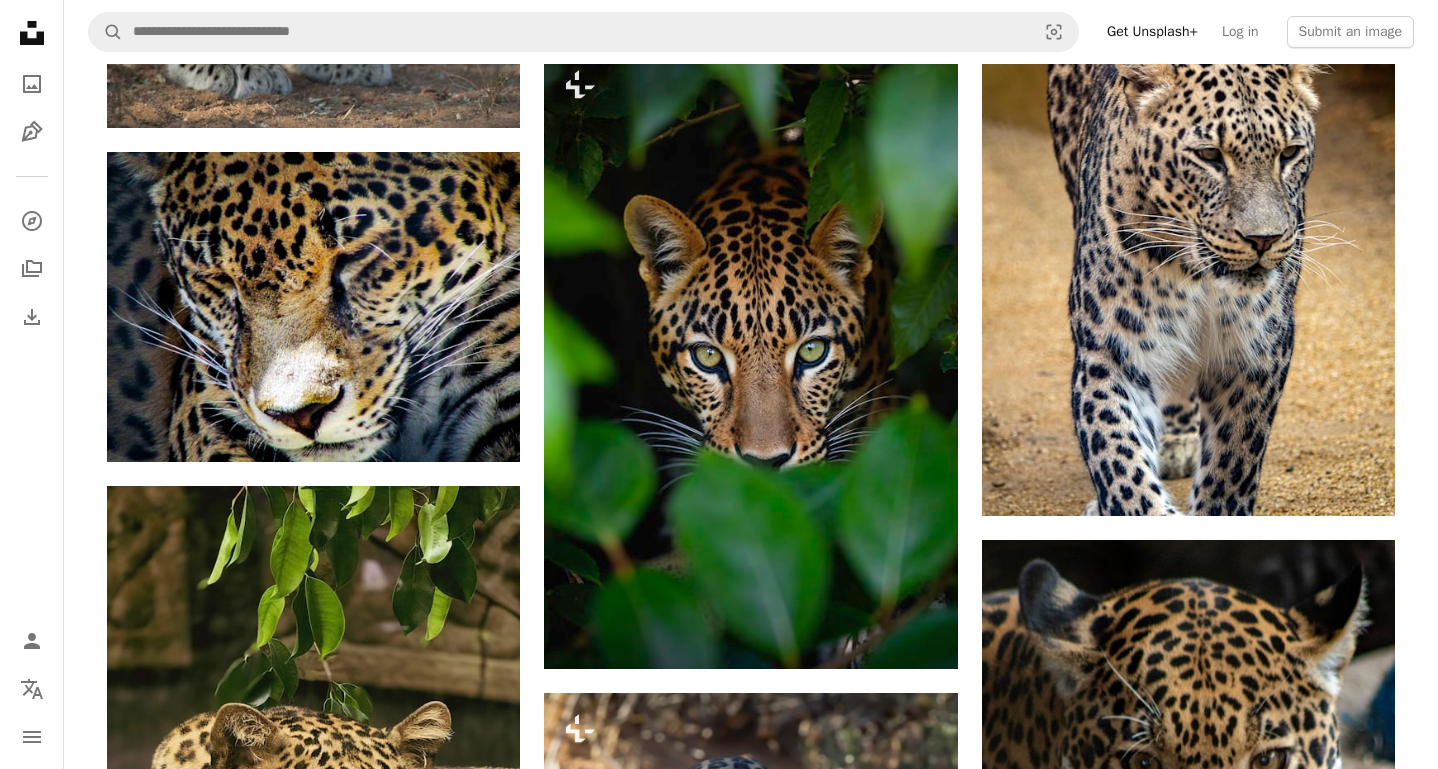 scroll, scrollTop: 8334, scrollLeft: 0, axis: vertical 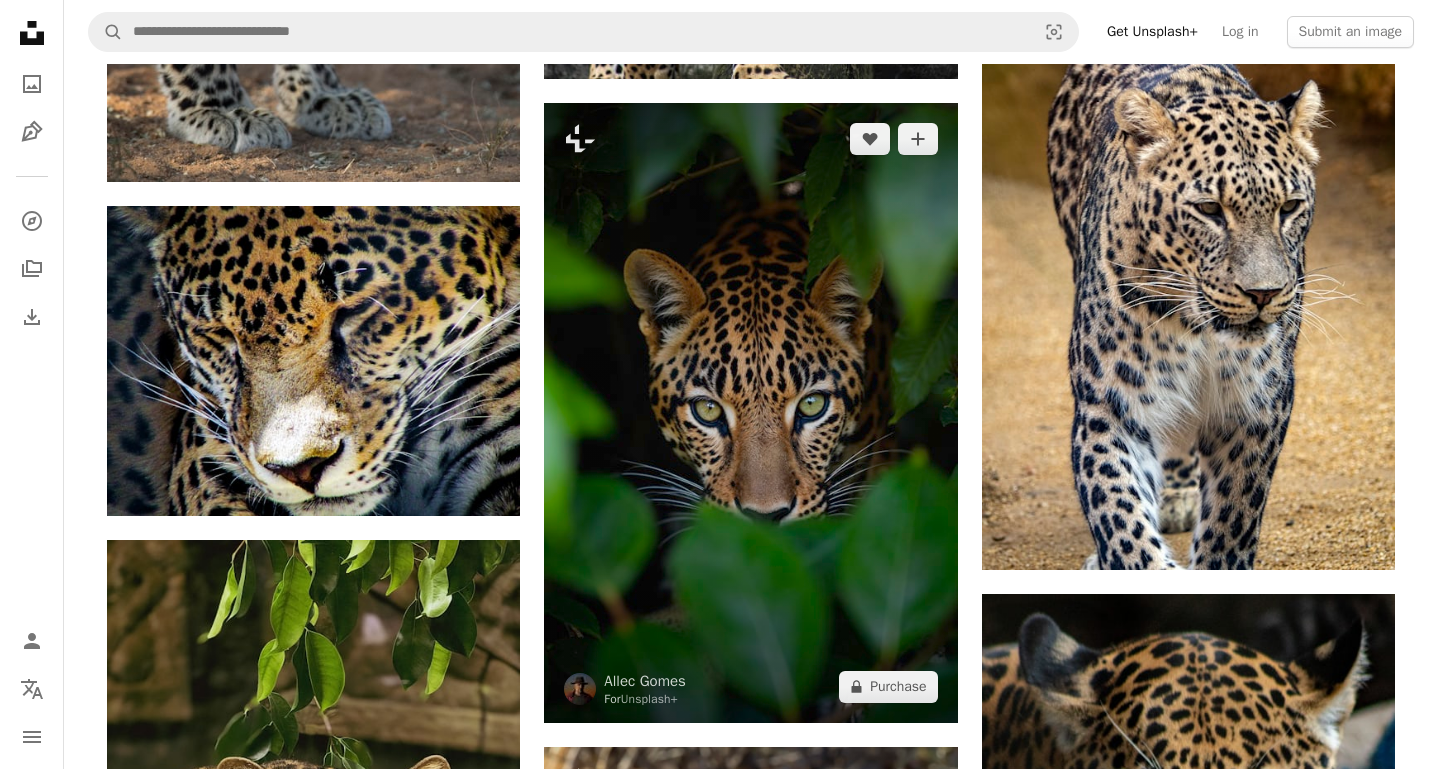 click at bounding box center (750, 413) 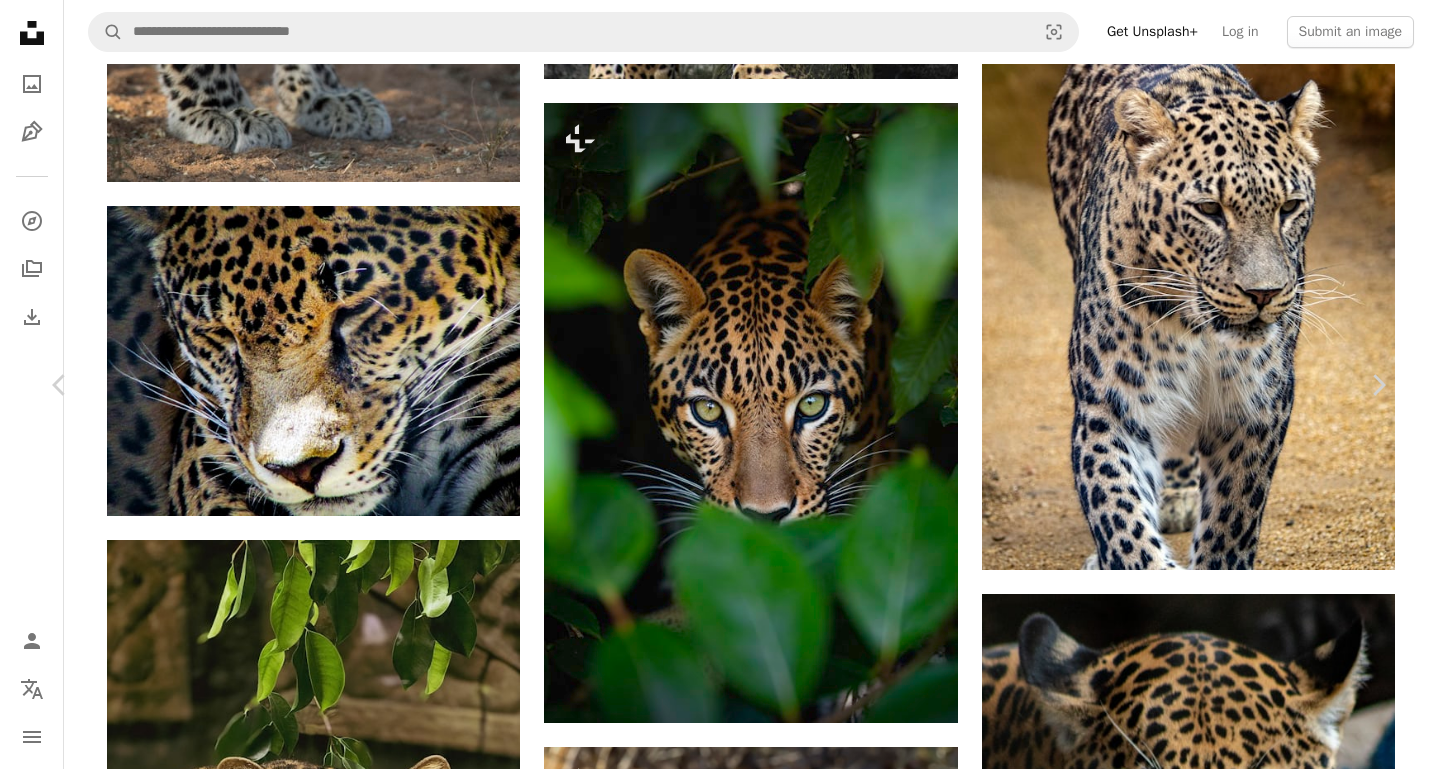 scroll, scrollTop: 1029, scrollLeft: 0, axis: vertical 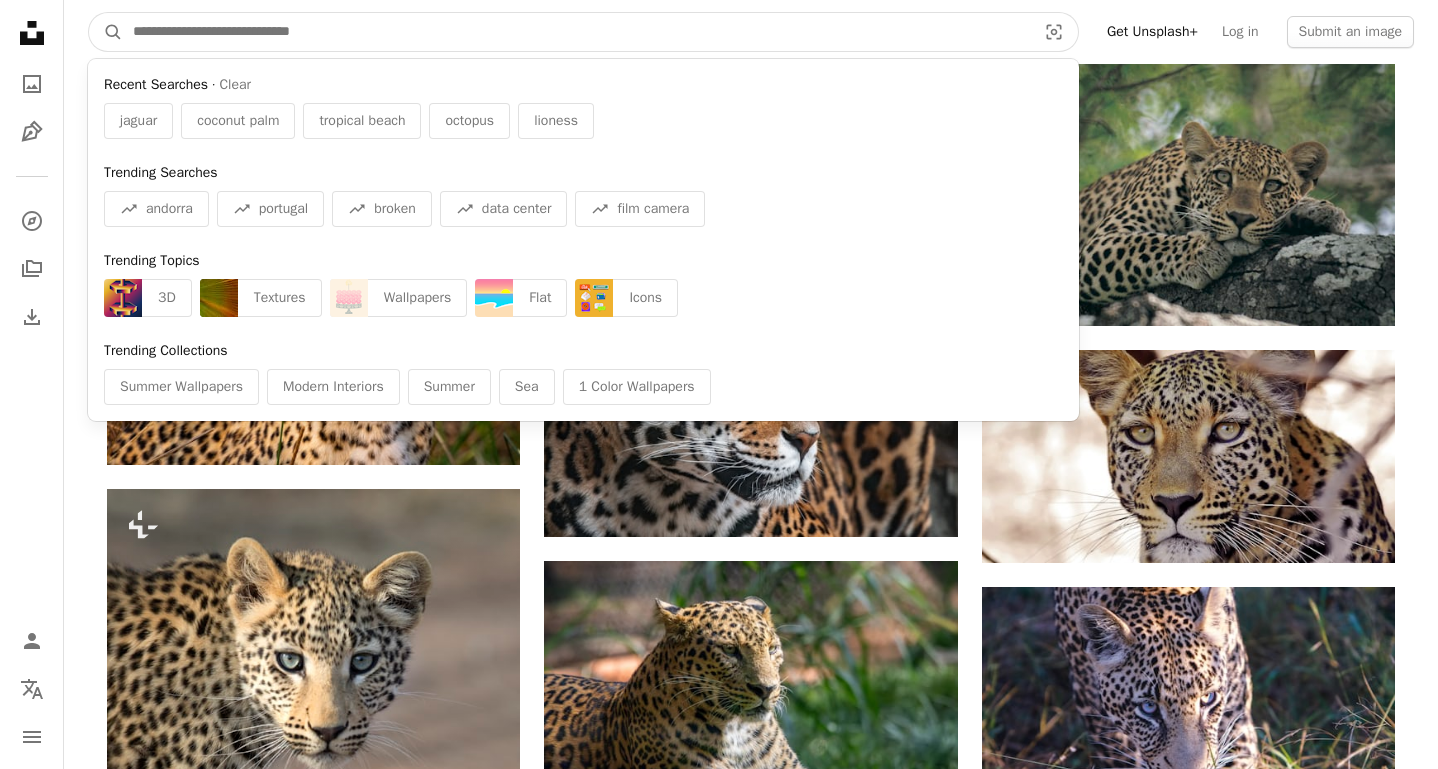 click at bounding box center [576, 32] 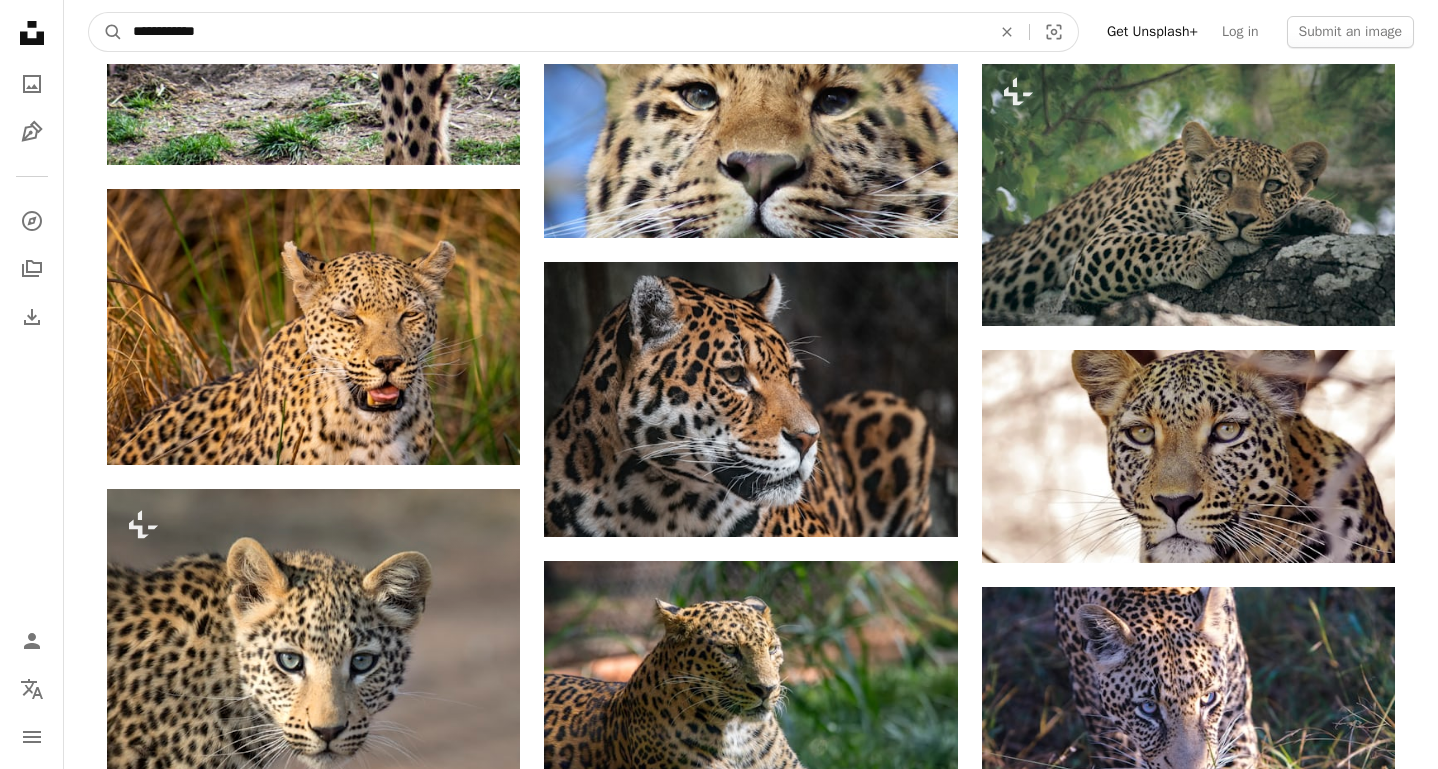 type on "**********" 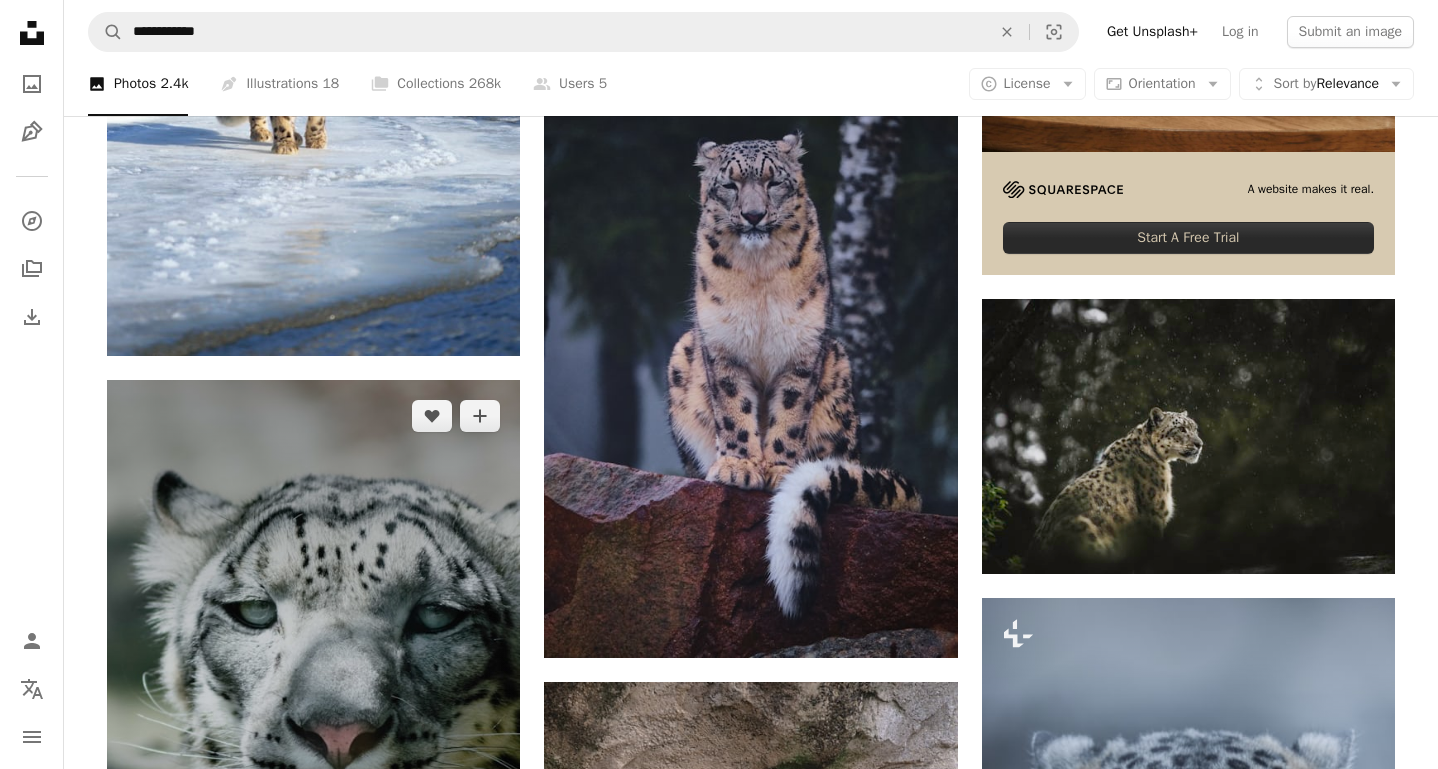 scroll, scrollTop: 562, scrollLeft: 0, axis: vertical 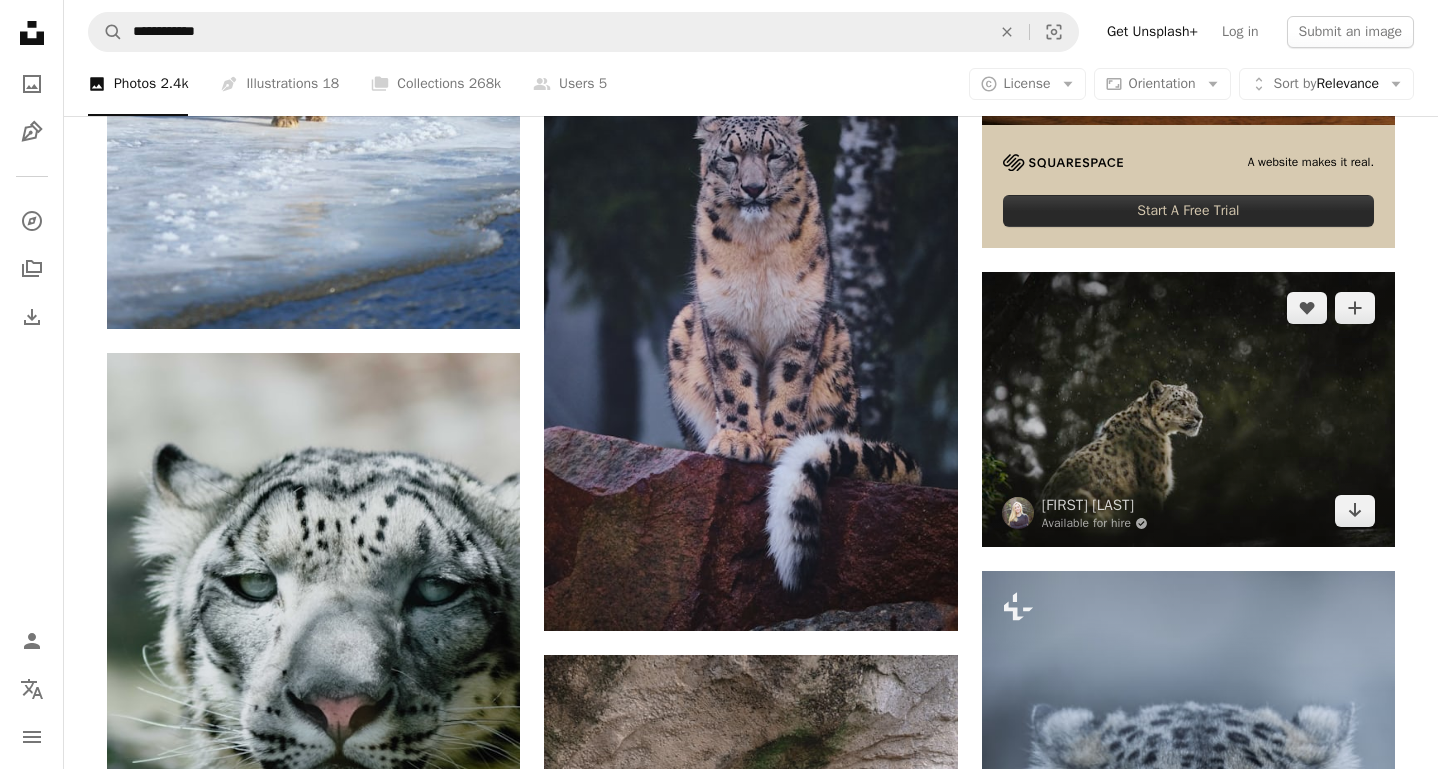 click at bounding box center (1188, 409) 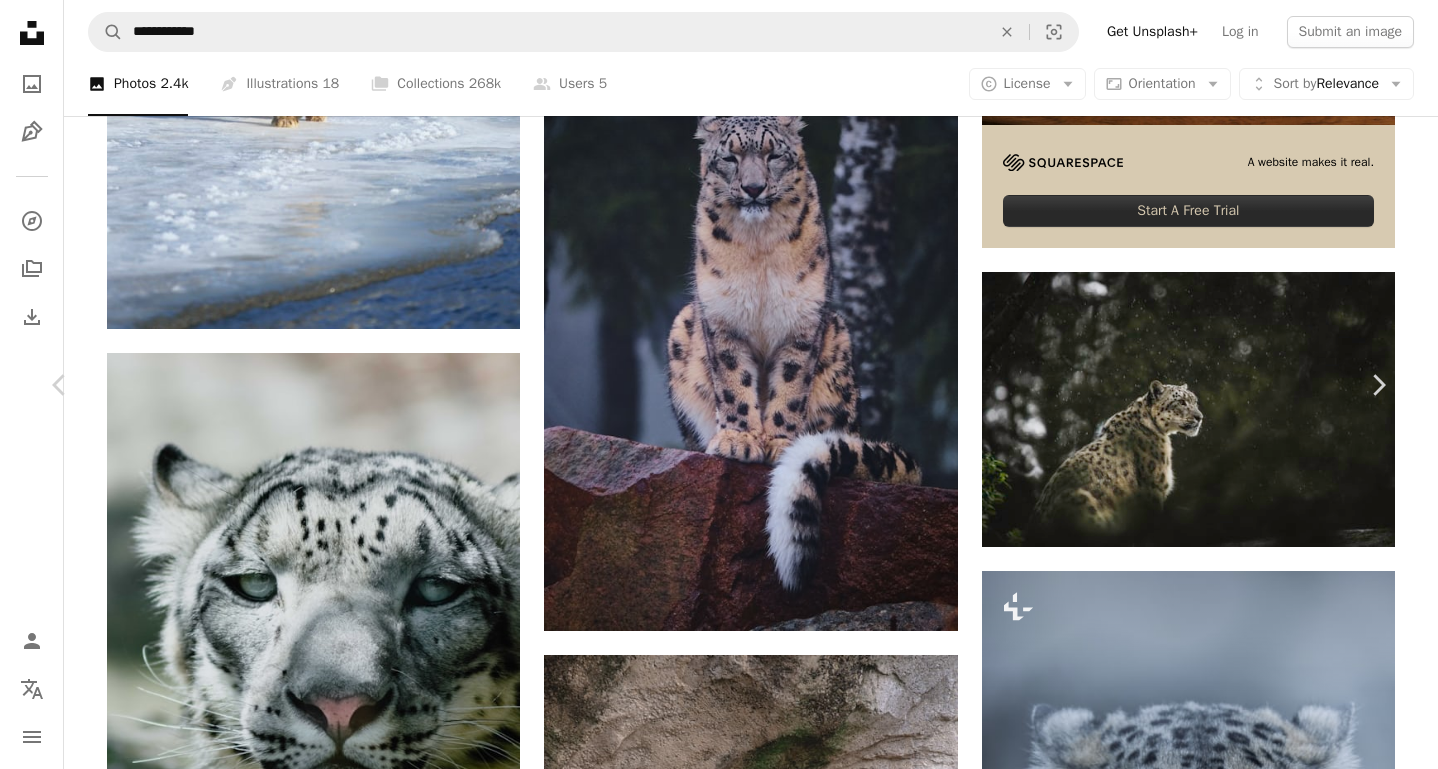click on "An X shape" at bounding box center [20, 20] 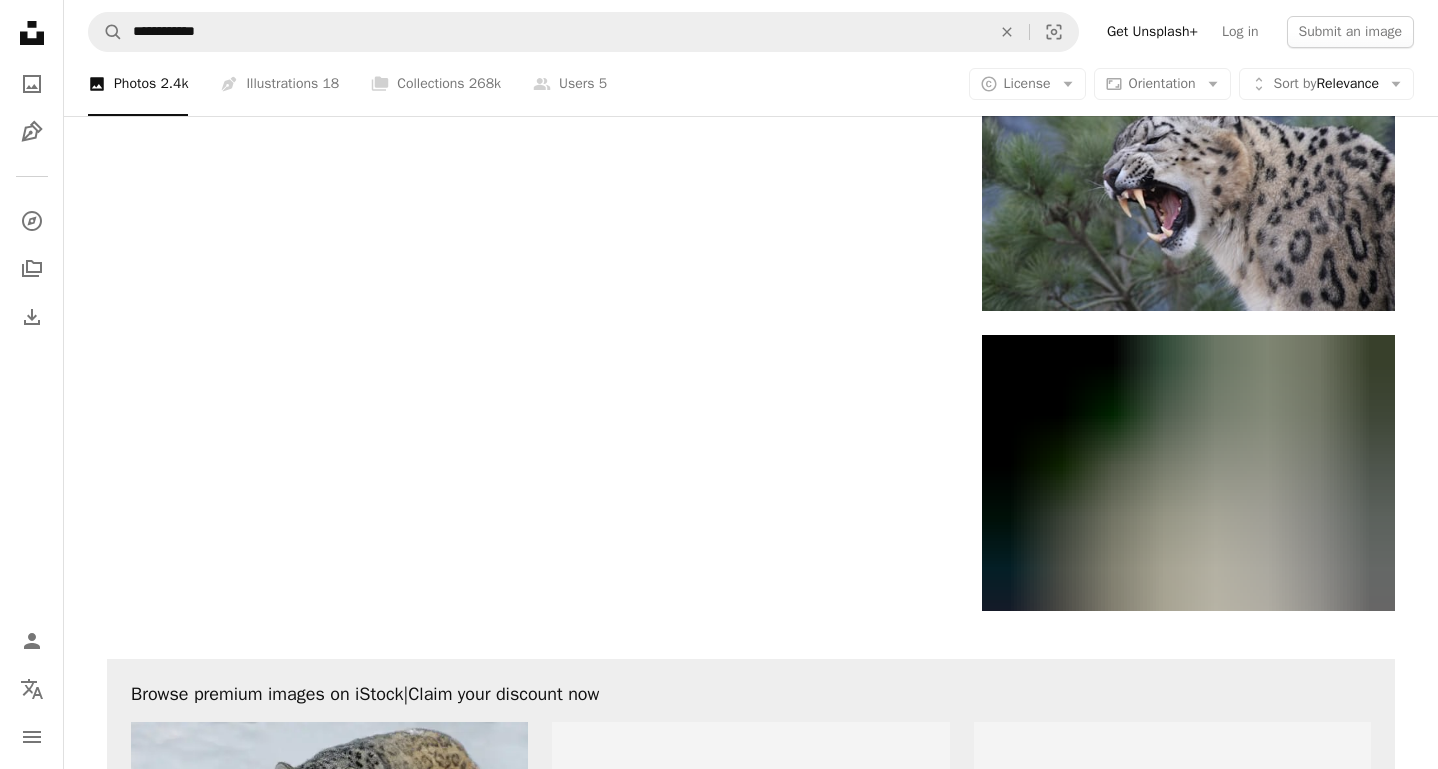 scroll, scrollTop: 3234, scrollLeft: 0, axis: vertical 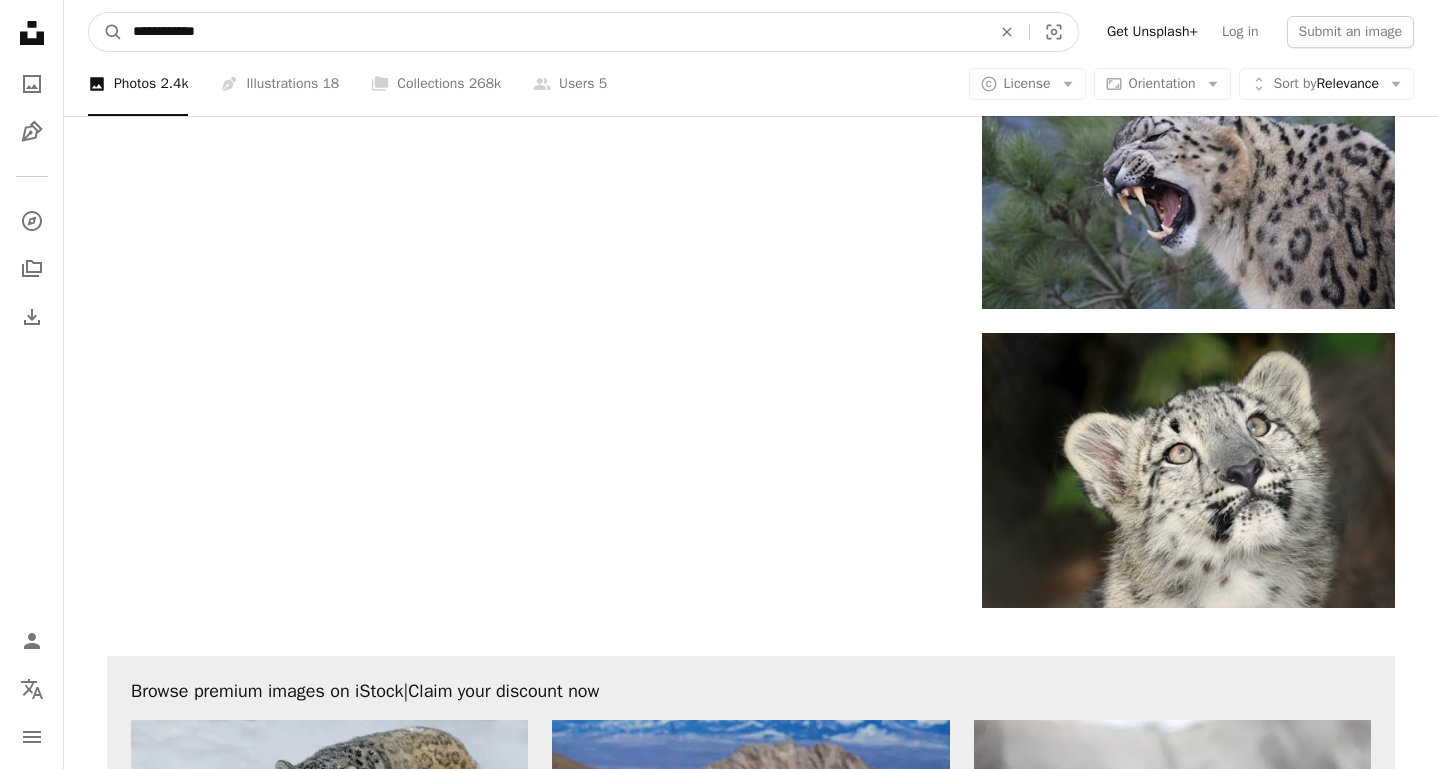 drag, startPoint x: 234, startPoint y: 28, endPoint x: 63, endPoint y: 13, distance: 171.65663 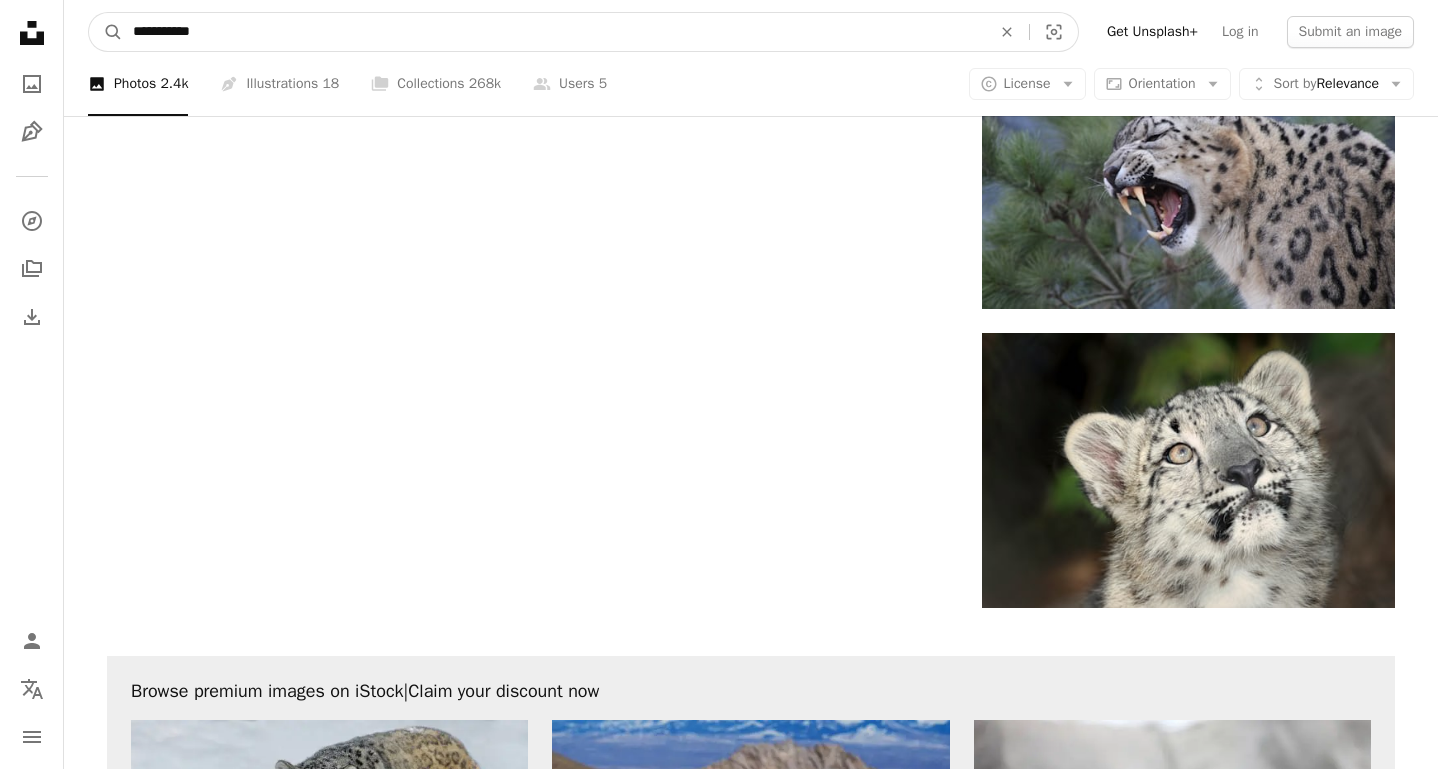 type on "**********" 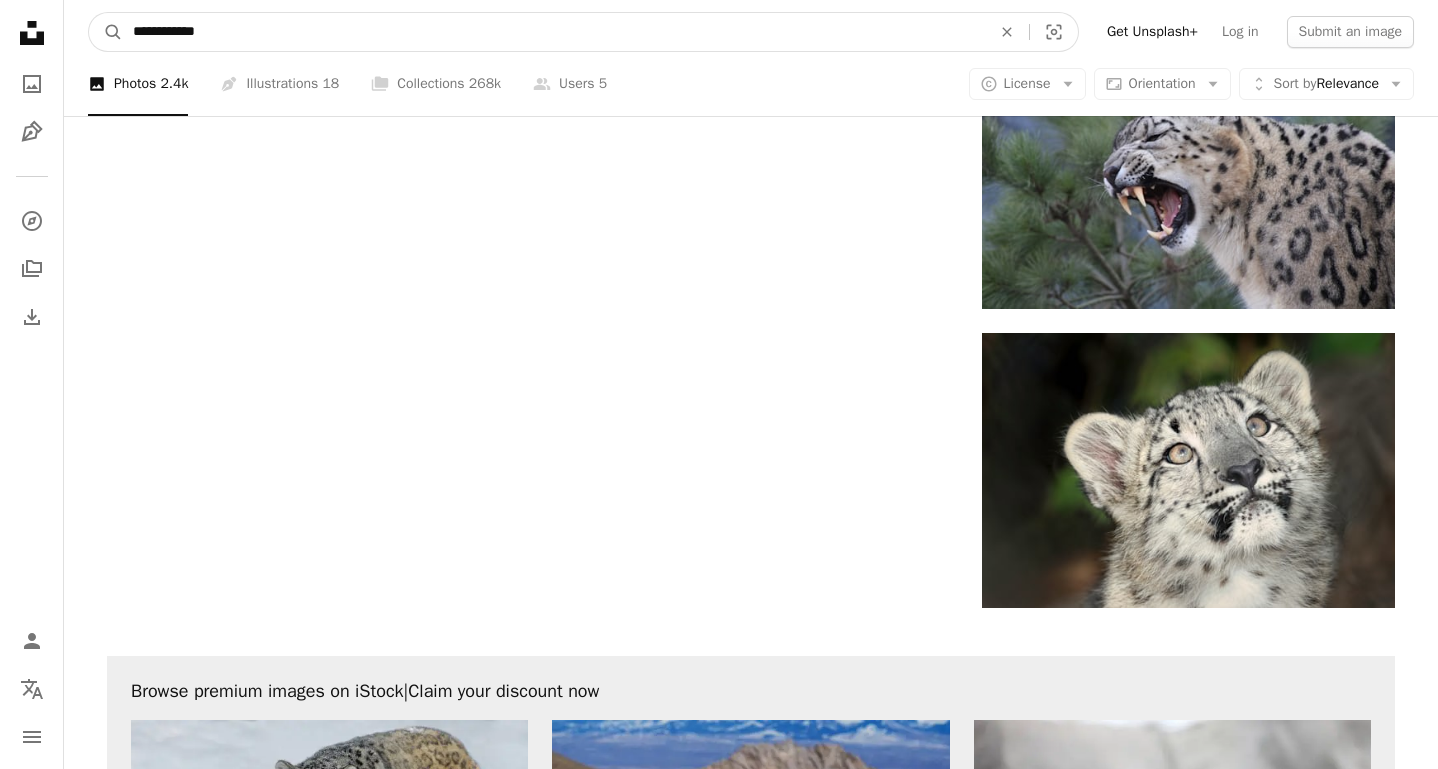 click on "A magnifying glass" at bounding box center (106, 32) 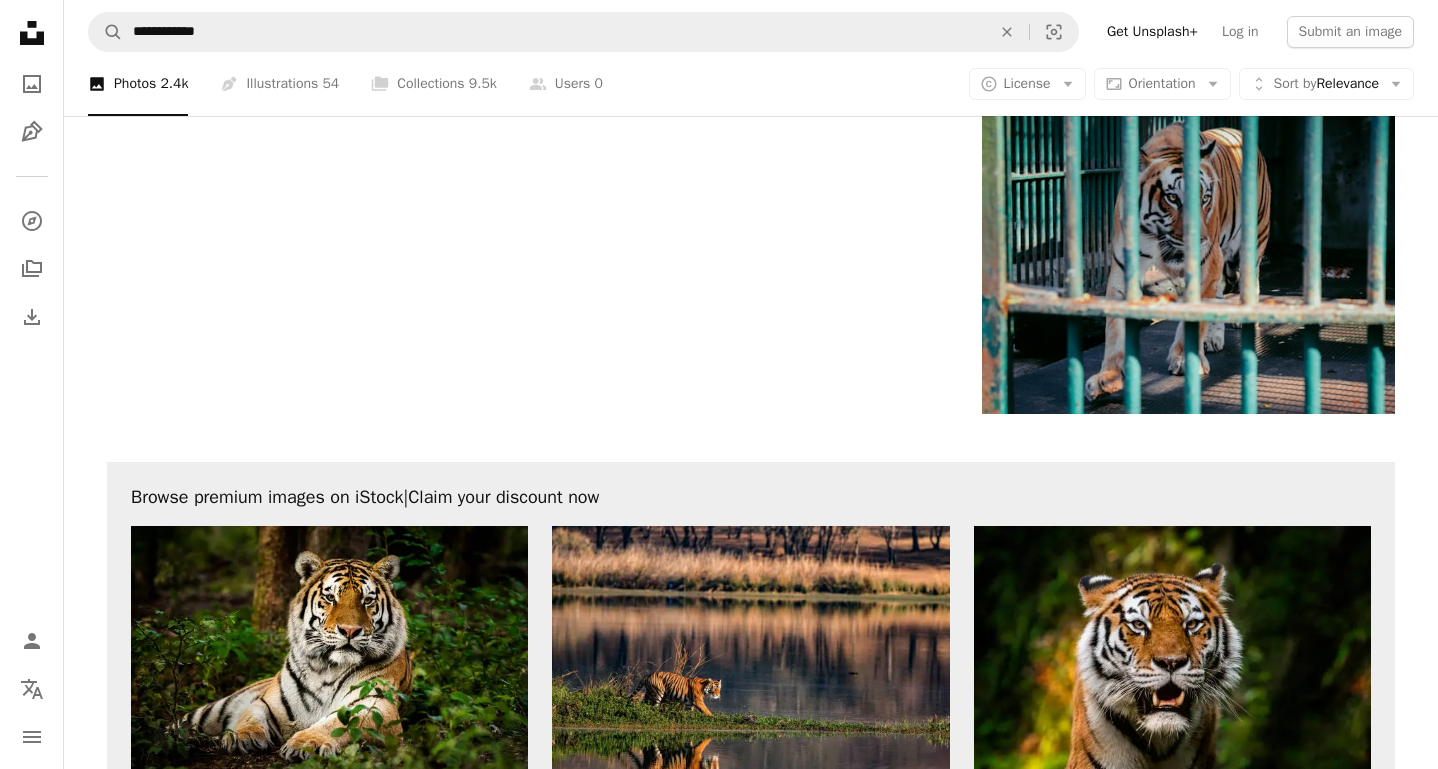 scroll, scrollTop: 3590, scrollLeft: 0, axis: vertical 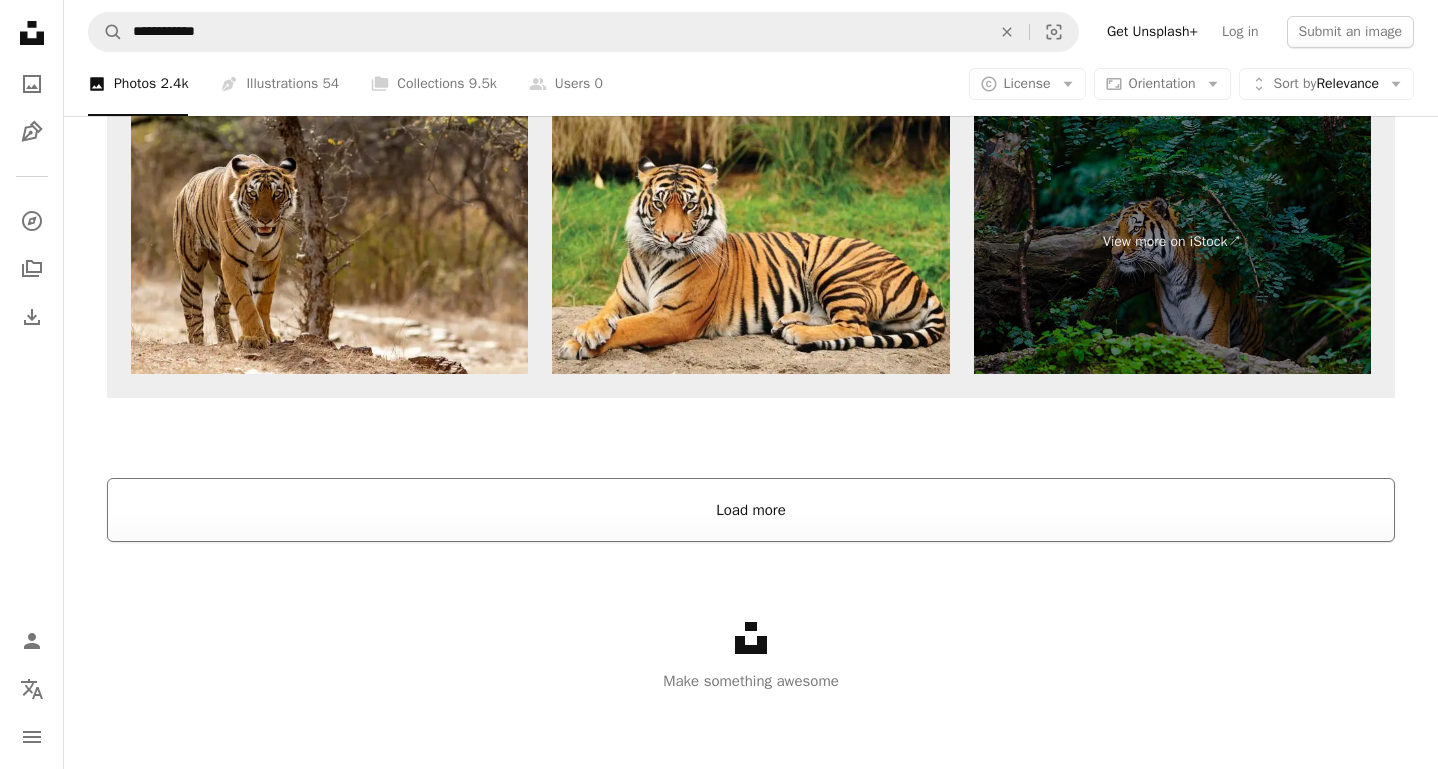 click on "Load more" at bounding box center [751, 510] 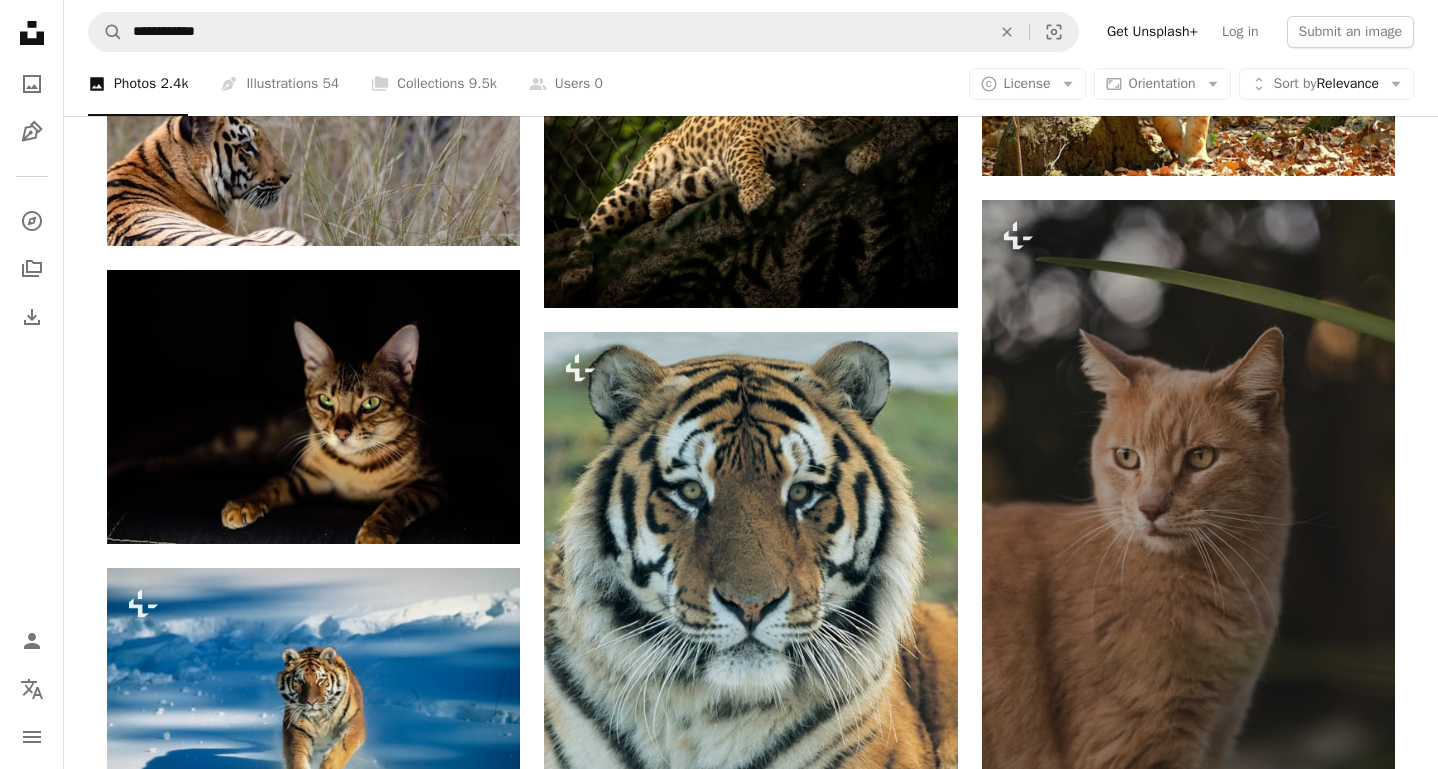 scroll, scrollTop: 9090, scrollLeft: 0, axis: vertical 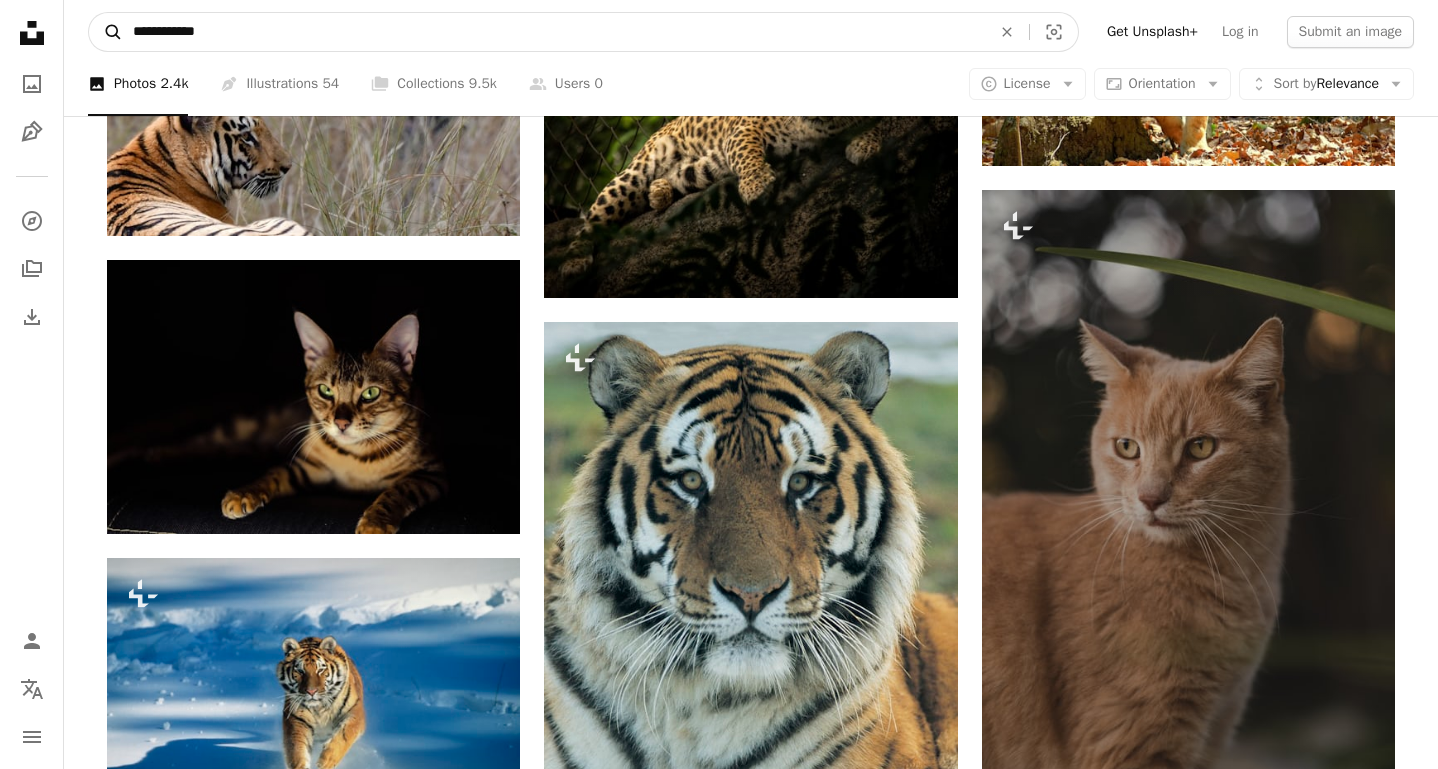 drag, startPoint x: 176, startPoint y: 33, endPoint x: 120, endPoint y: 25, distance: 56.568542 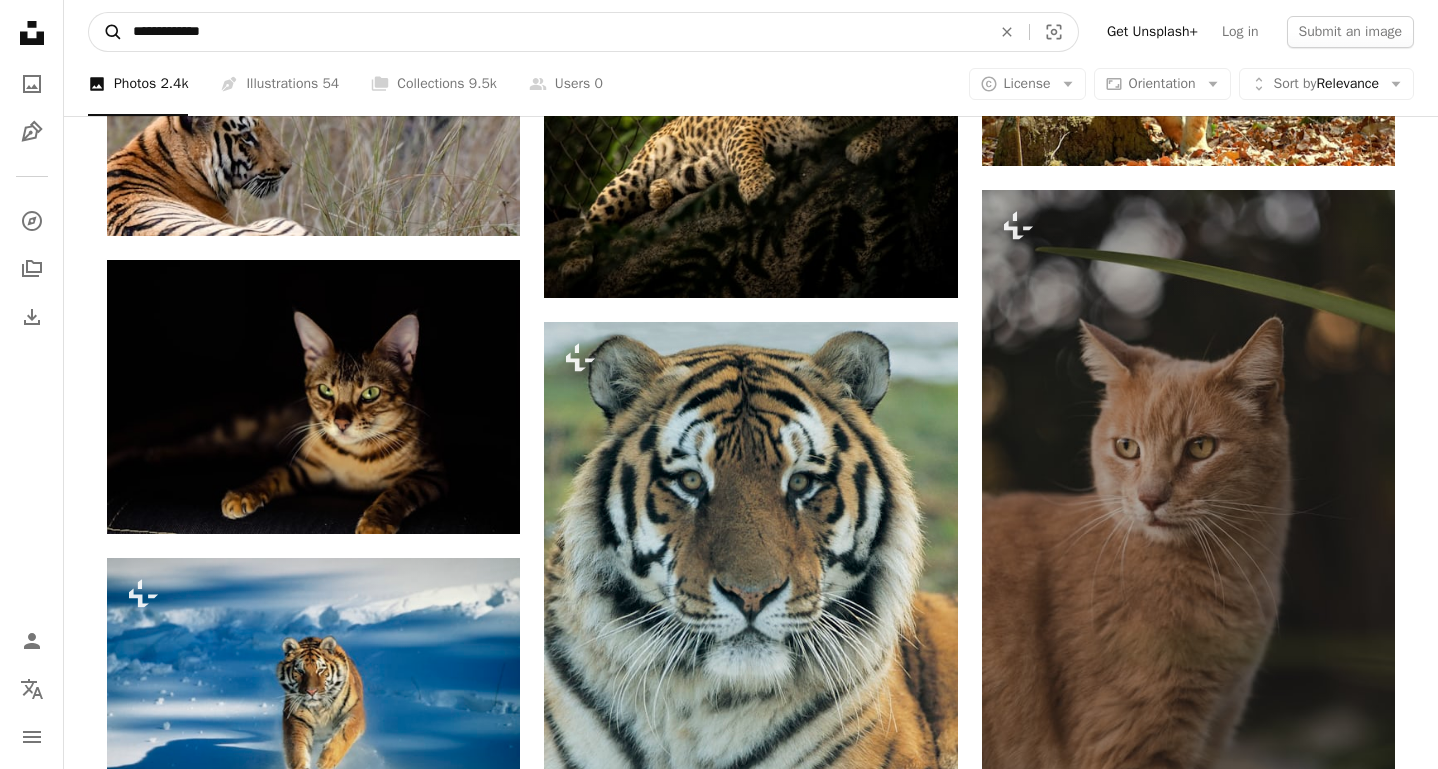 type on "**********" 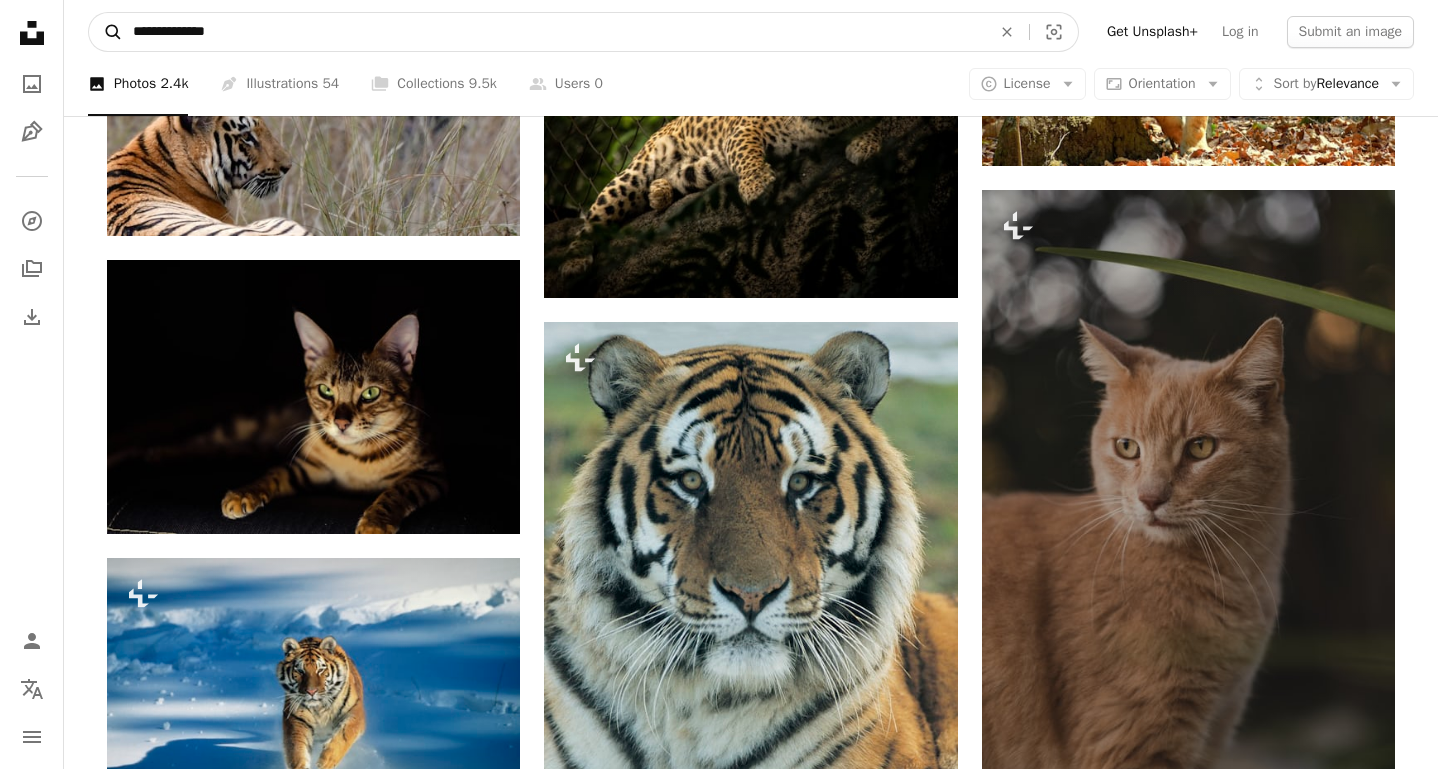 click on "A magnifying glass" at bounding box center [106, 32] 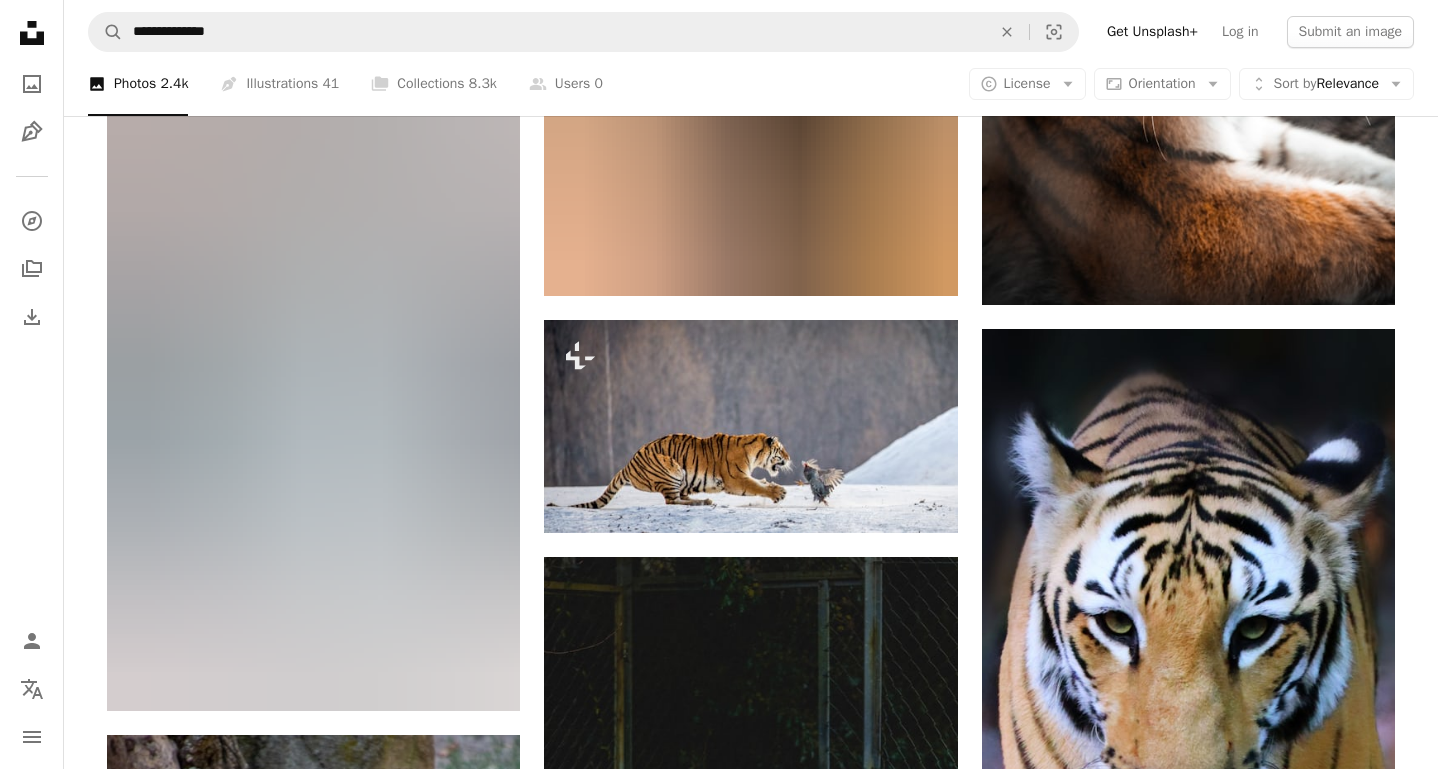 scroll, scrollTop: 1806, scrollLeft: 0, axis: vertical 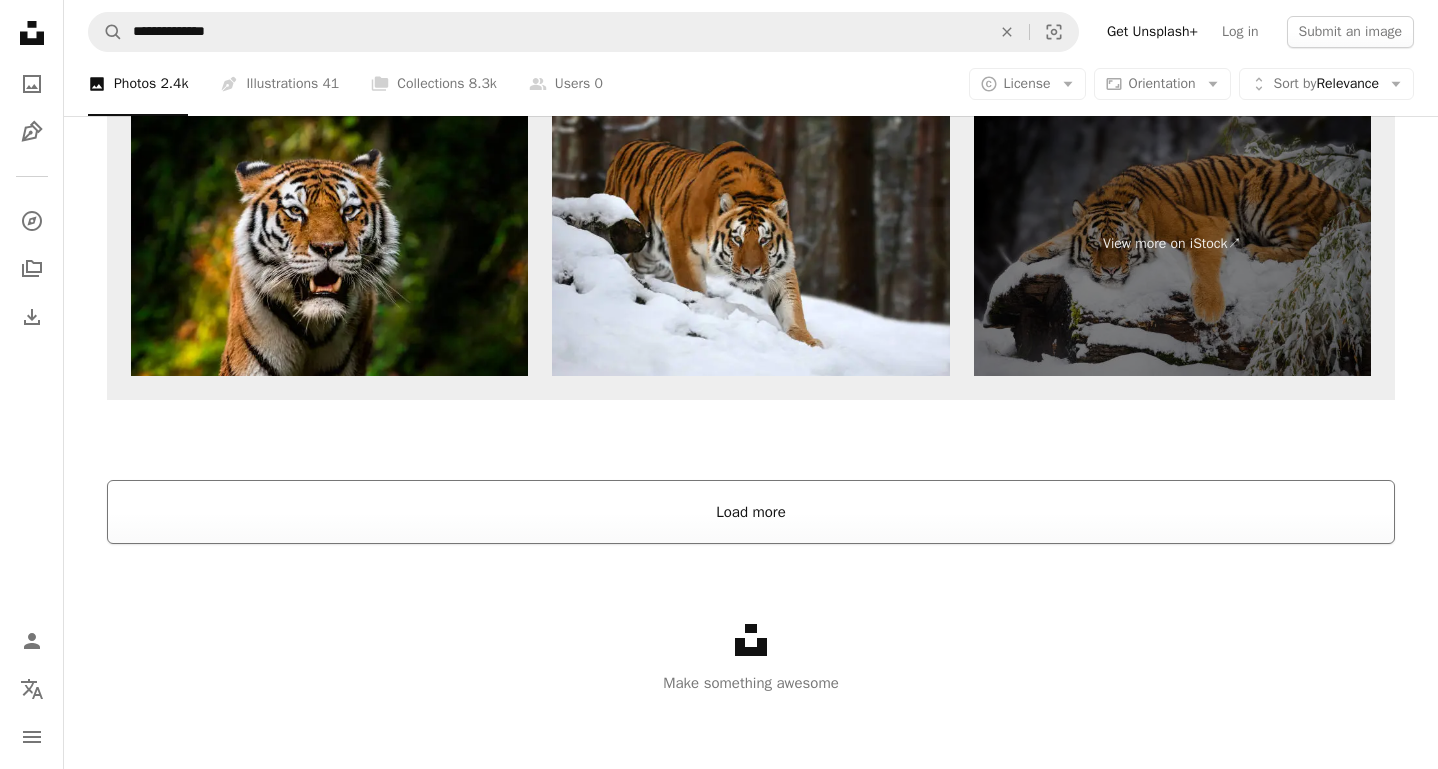 click on "Load more" at bounding box center (751, 512) 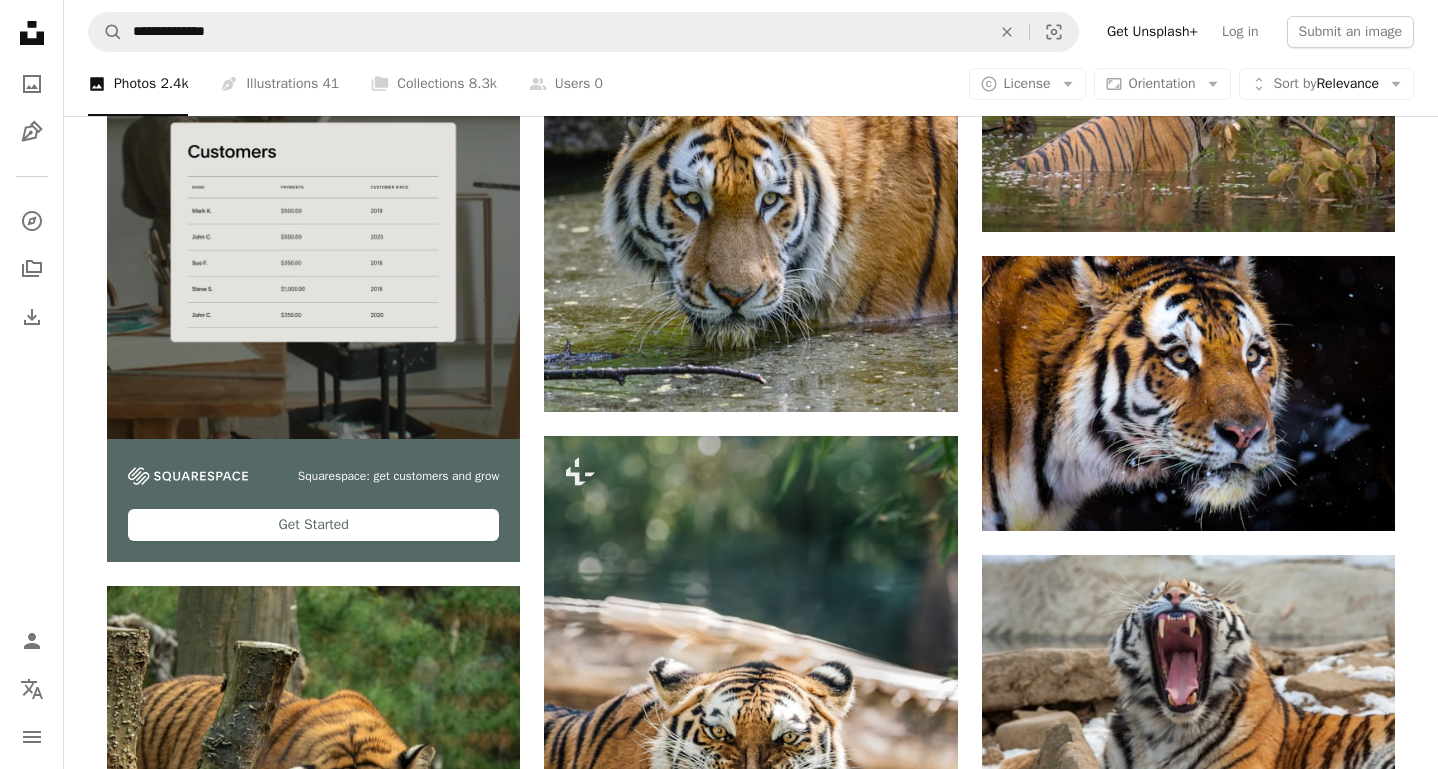 scroll, scrollTop: 4629, scrollLeft: 0, axis: vertical 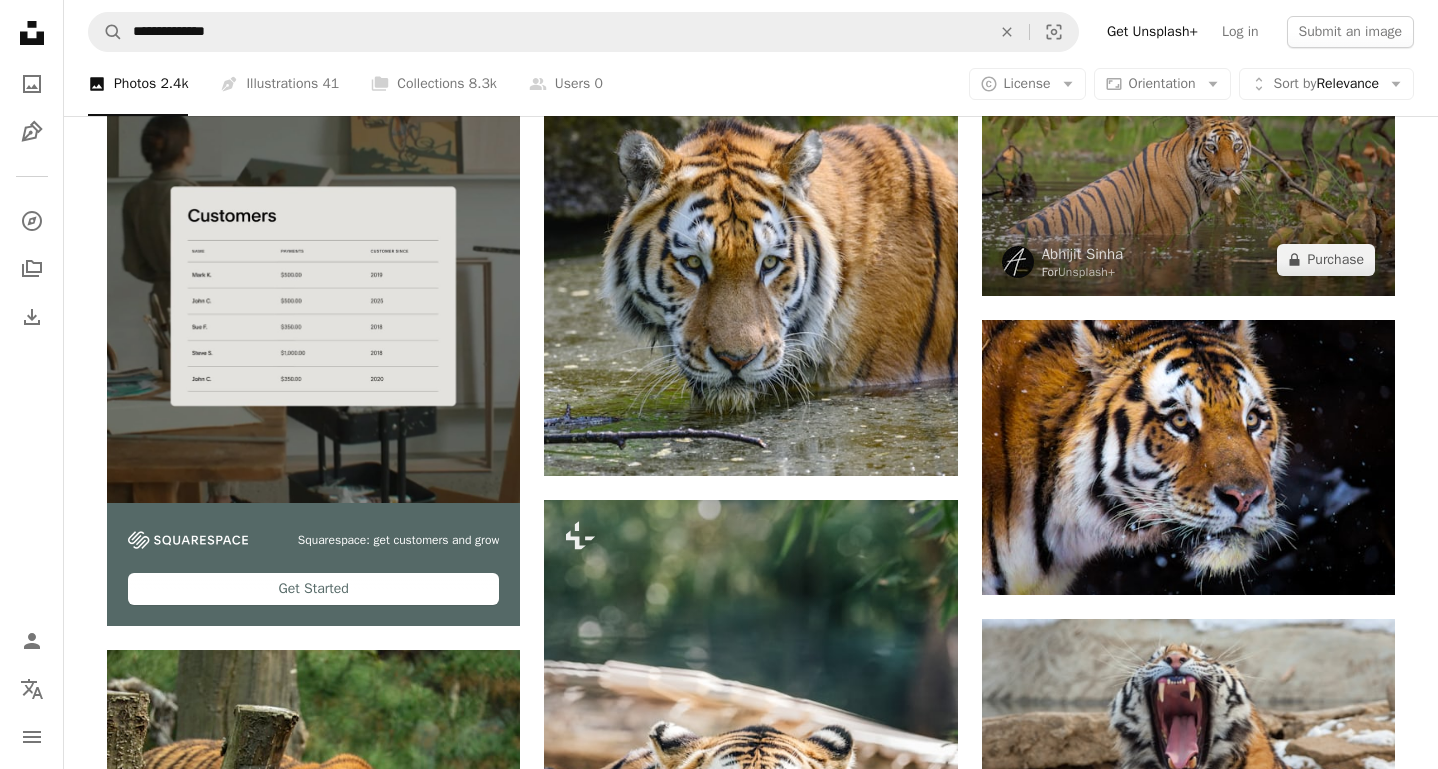 click at bounding box center (1188, 159) 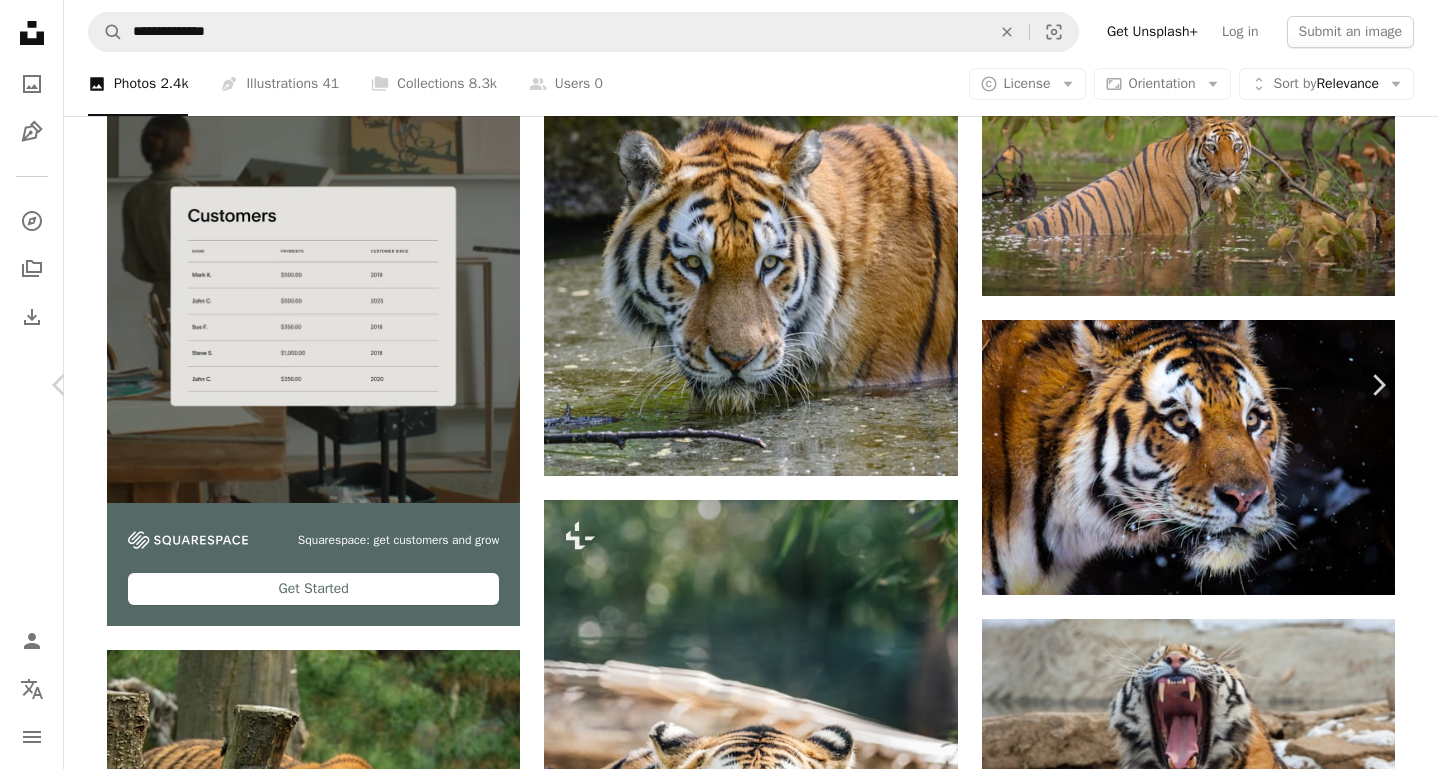 scroll, scrollTop: 954, scrollLeft: 0, axis: vertical 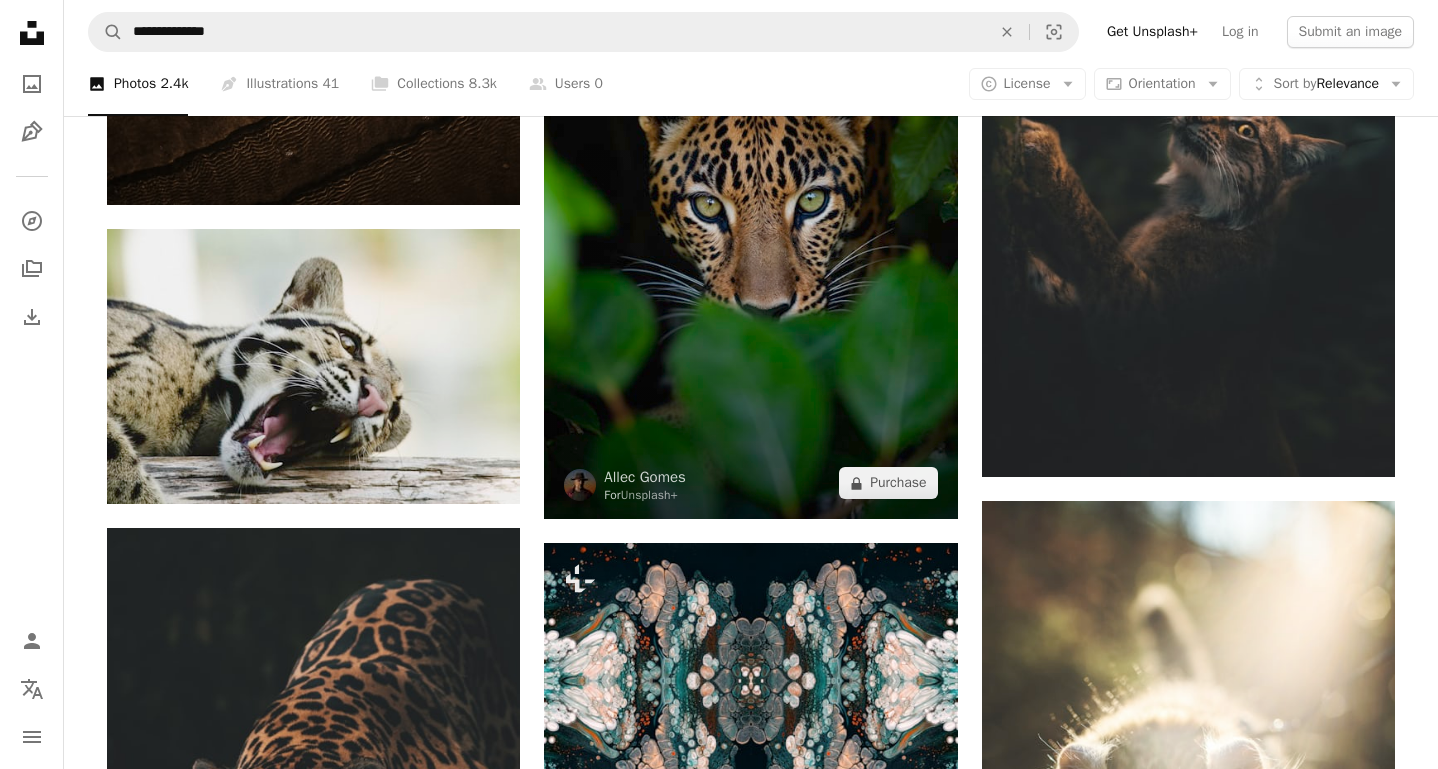 click at bounding box center (750, 209) 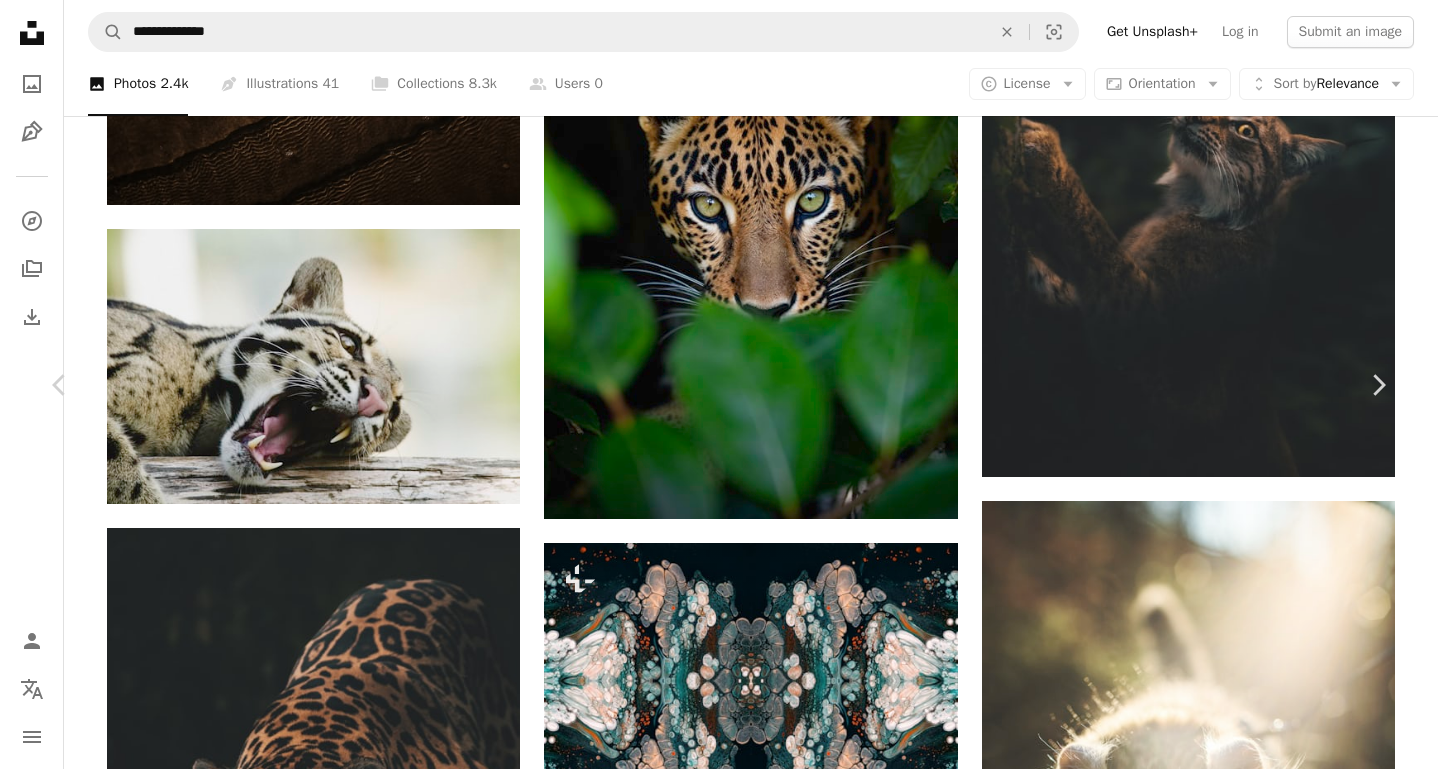 scroll, scrollTop: 4084, scrollLeft: 0, axis: vertical 